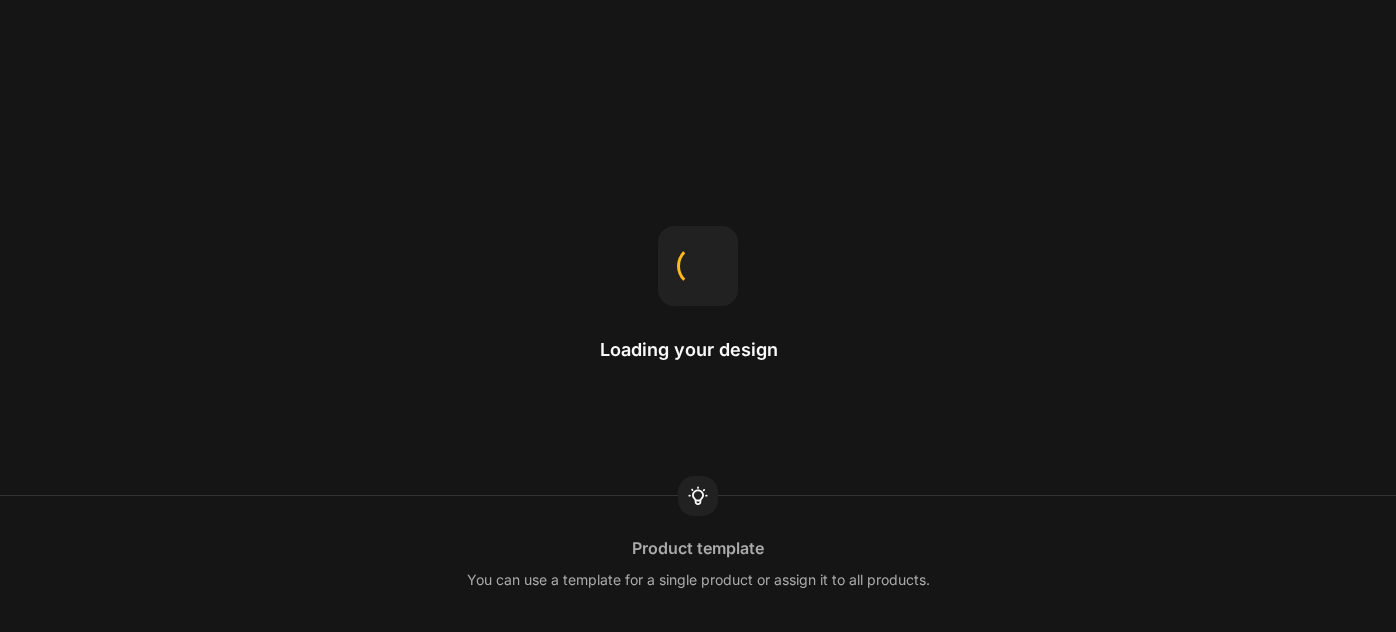 scroll, scrollTop: 0, scrollLeft: 0, axis: both 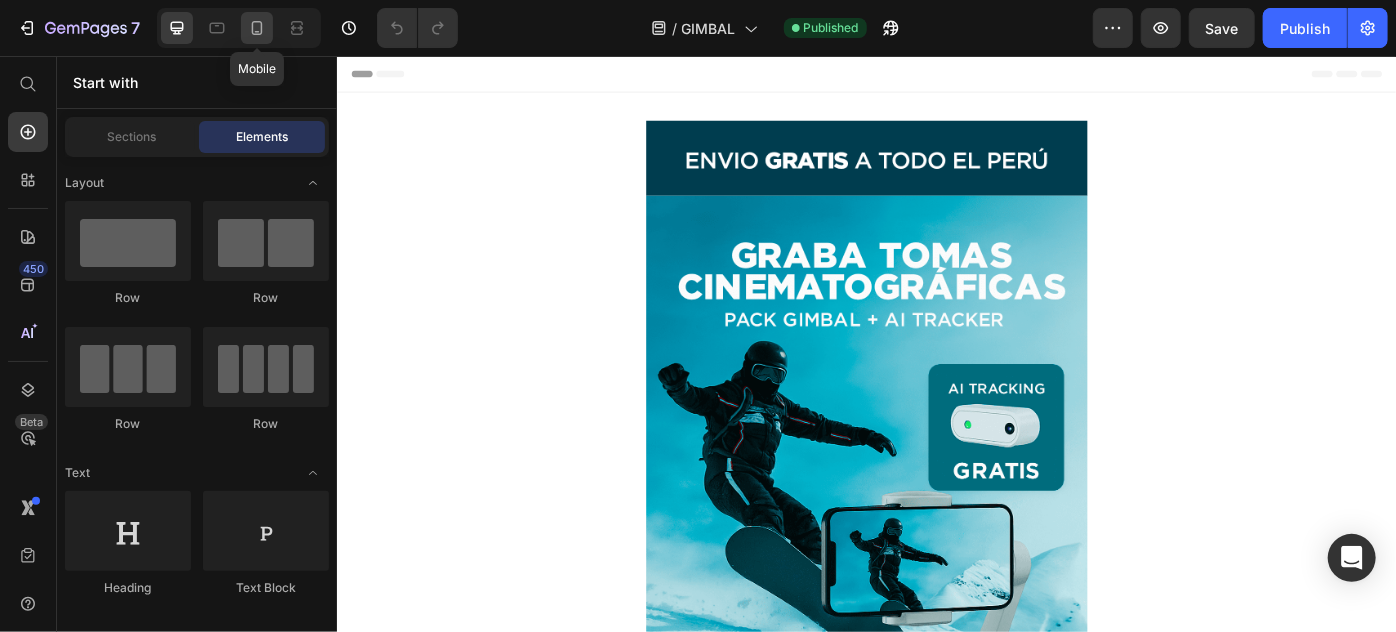 click 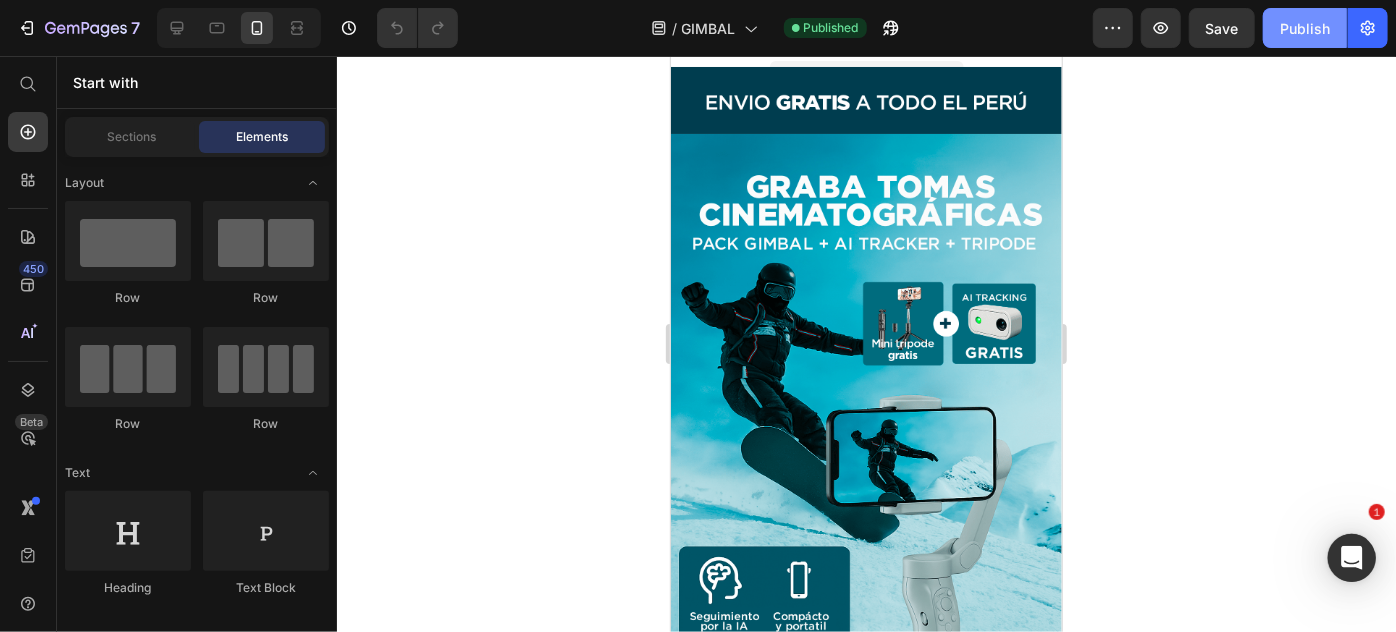scroll, scrollTop: 0, scrollLeft: 0, axis: both 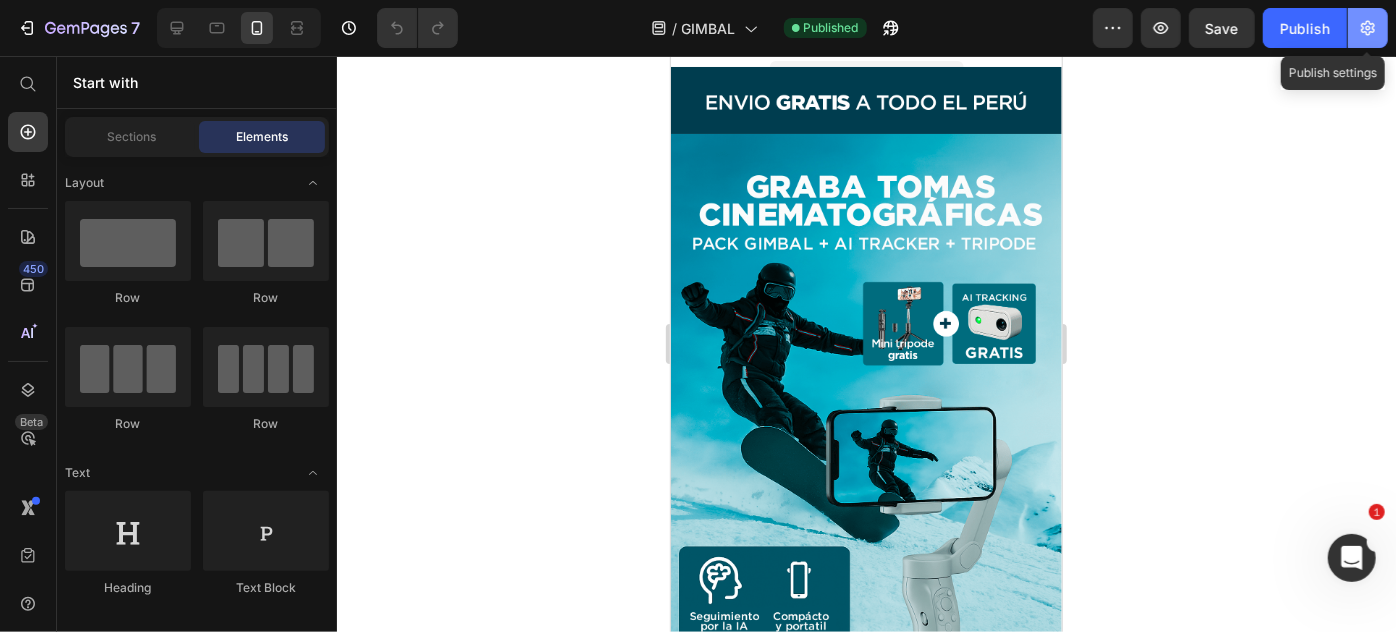 click 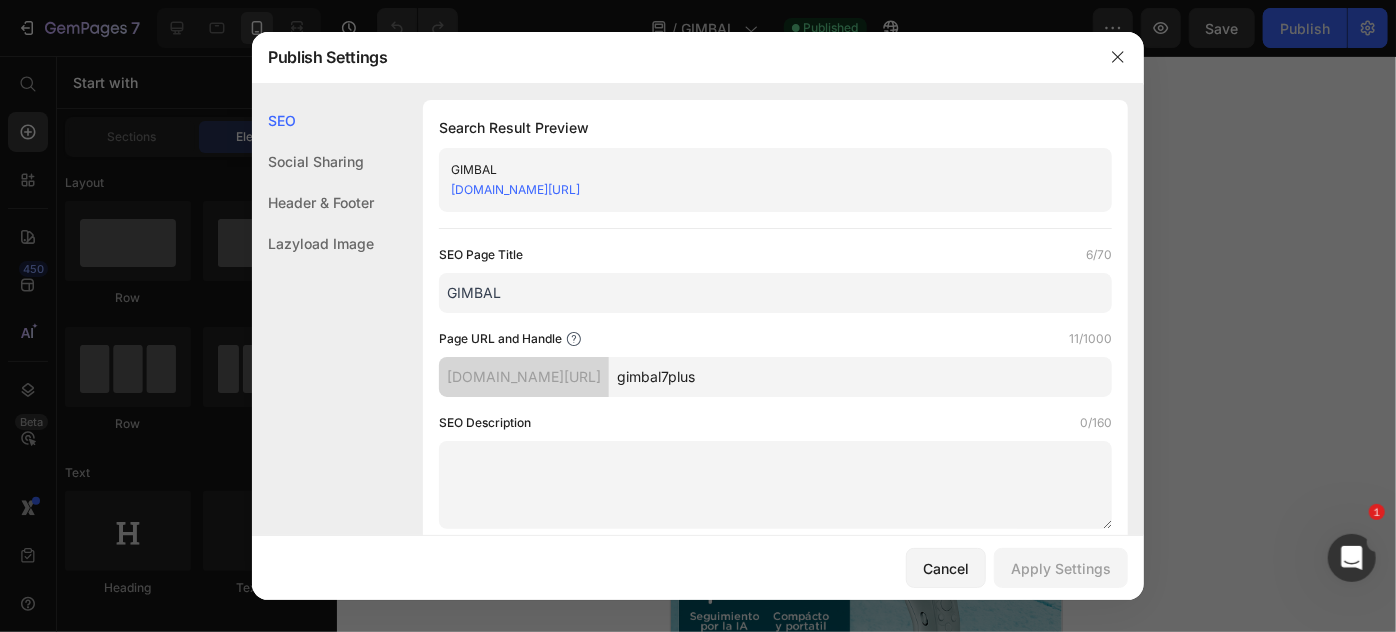 click on "[DOMAIN_NAME][URL]" at bounding box center [515, 189] 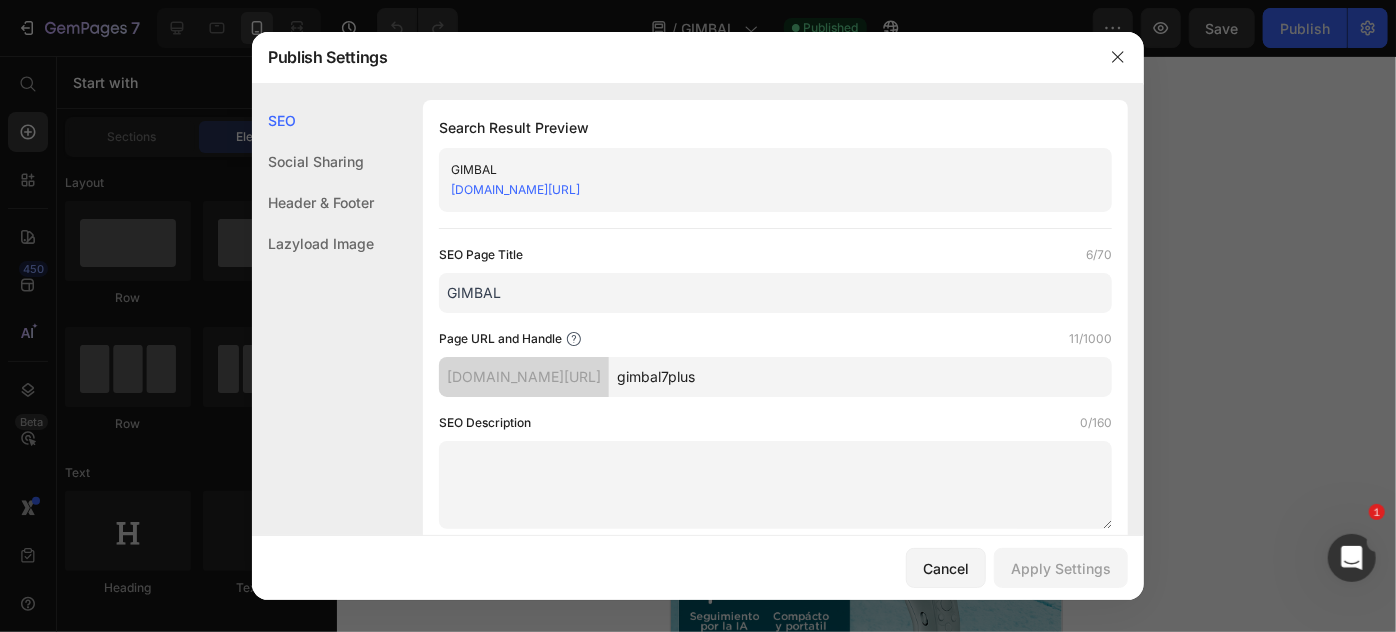 click at bounding box center [698, 316] 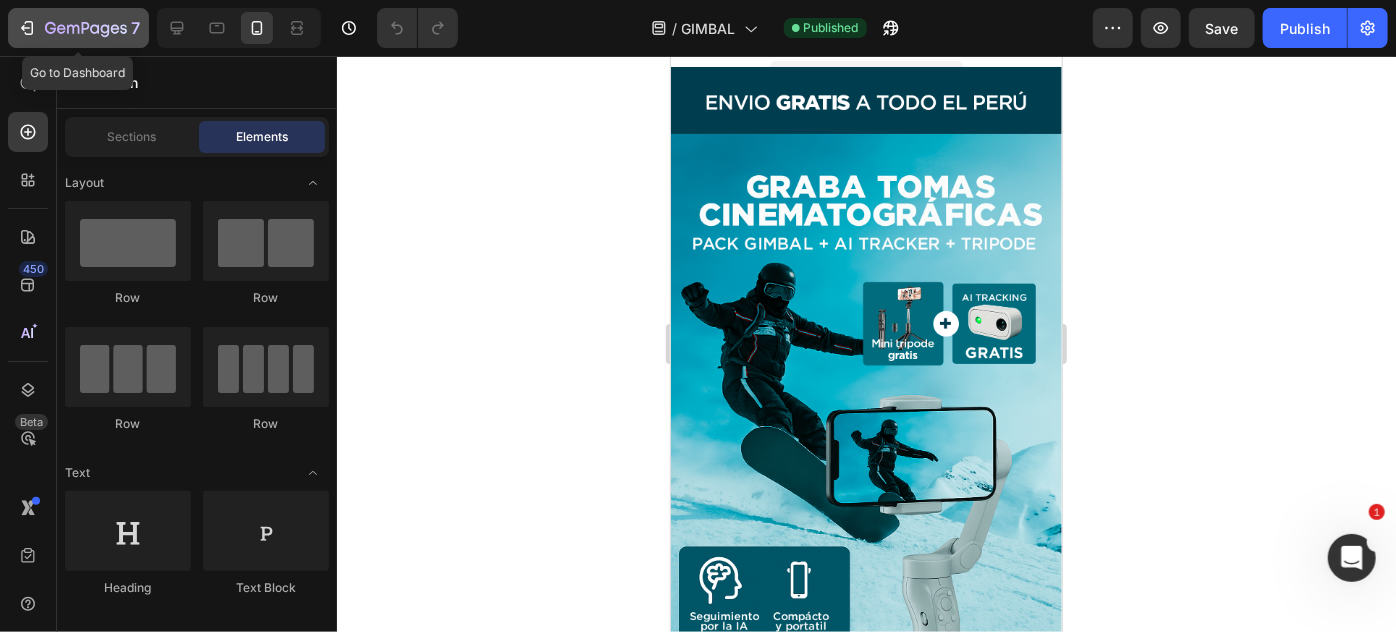 click 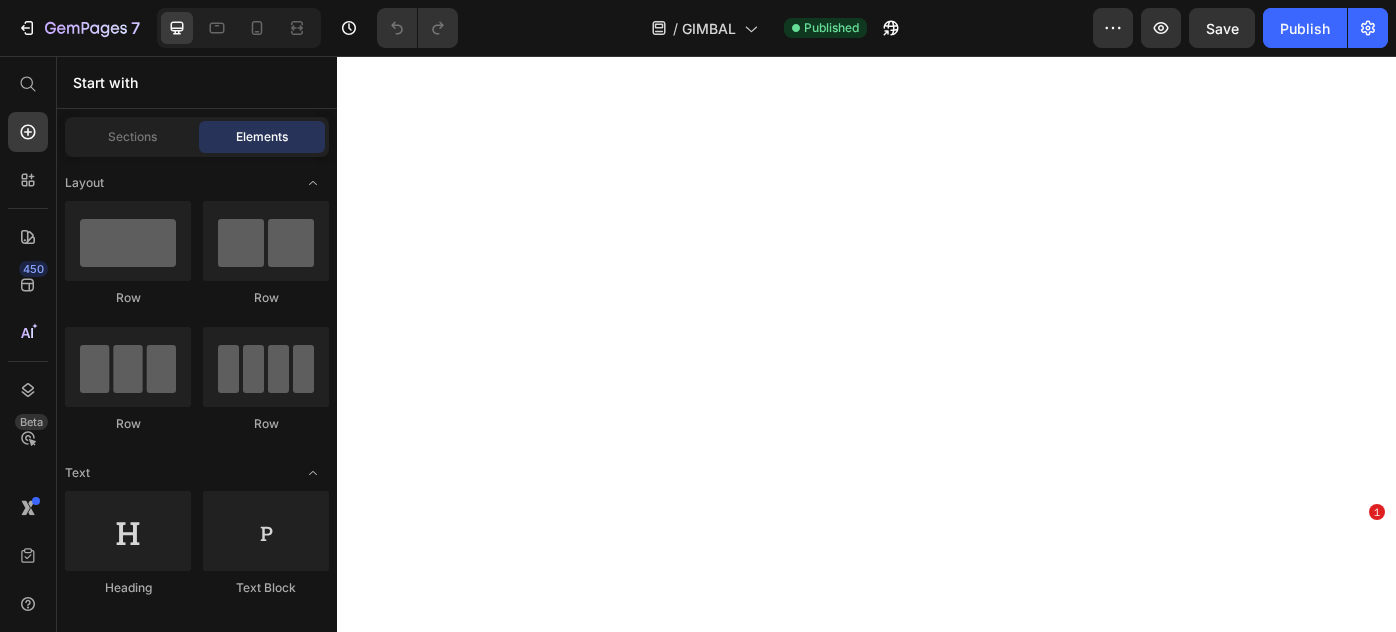 scroll, scrollTop: 0, scrollLeft: 0, axis: both 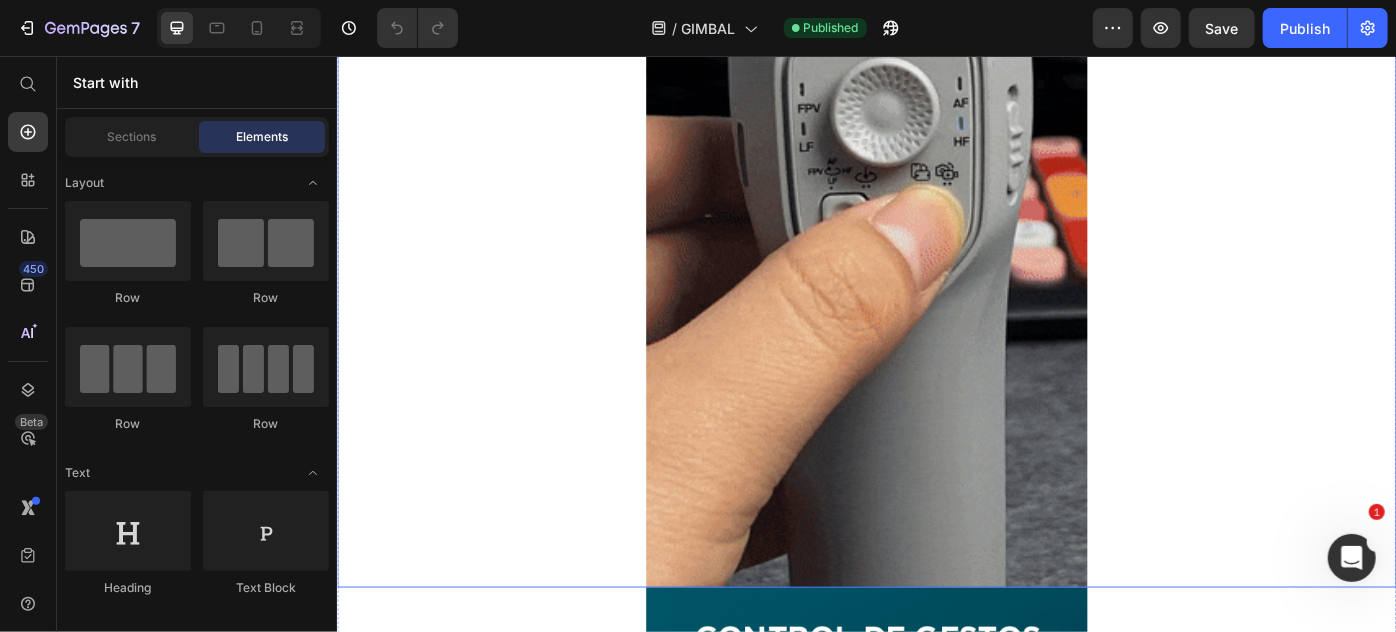 click at bounding box center (936, 213) 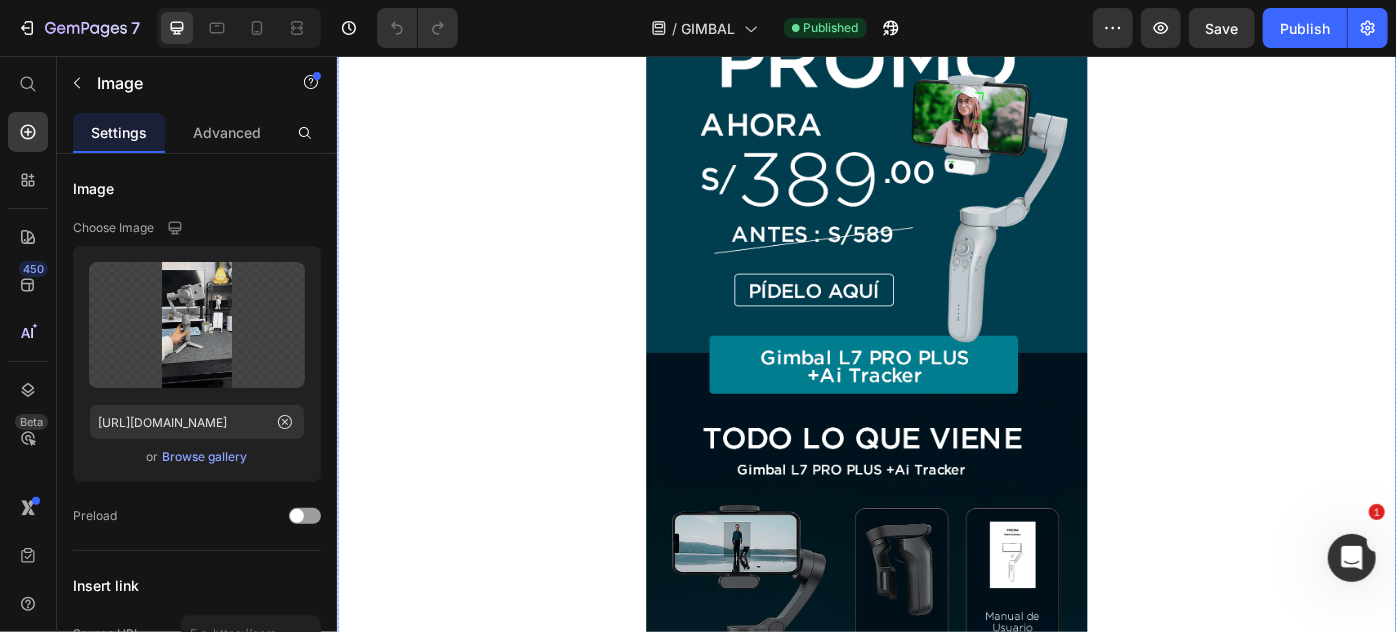 scroll, scrollTop: 3727, scrollLeft: 0, axis: vertical 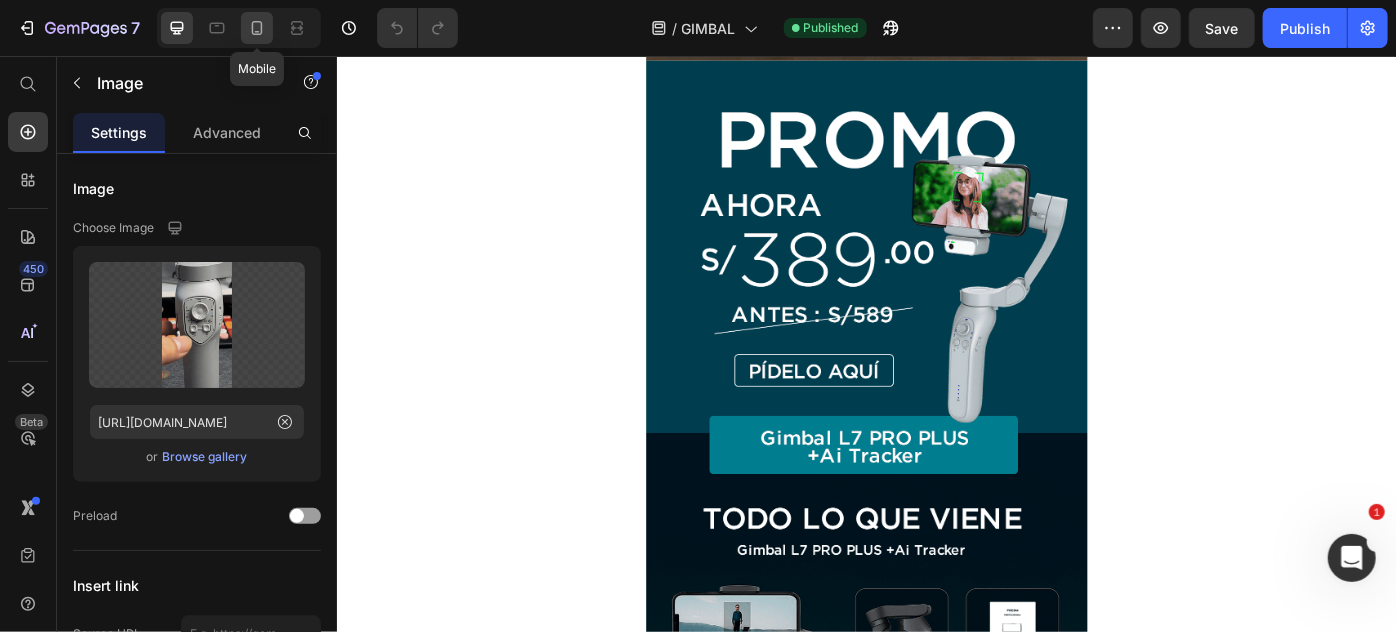 drag, startPoint x: 255, startPoint y: 34, endPoint x: 171, endPoint y: 55, distance: 86.58522 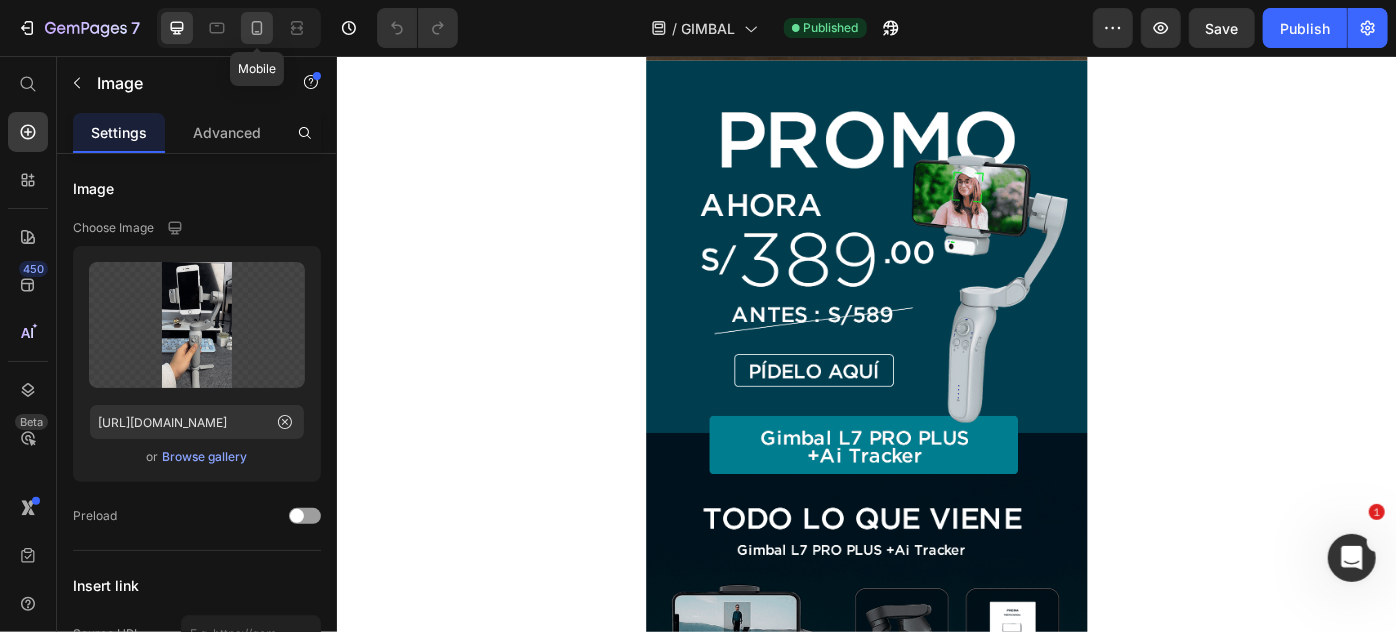 click 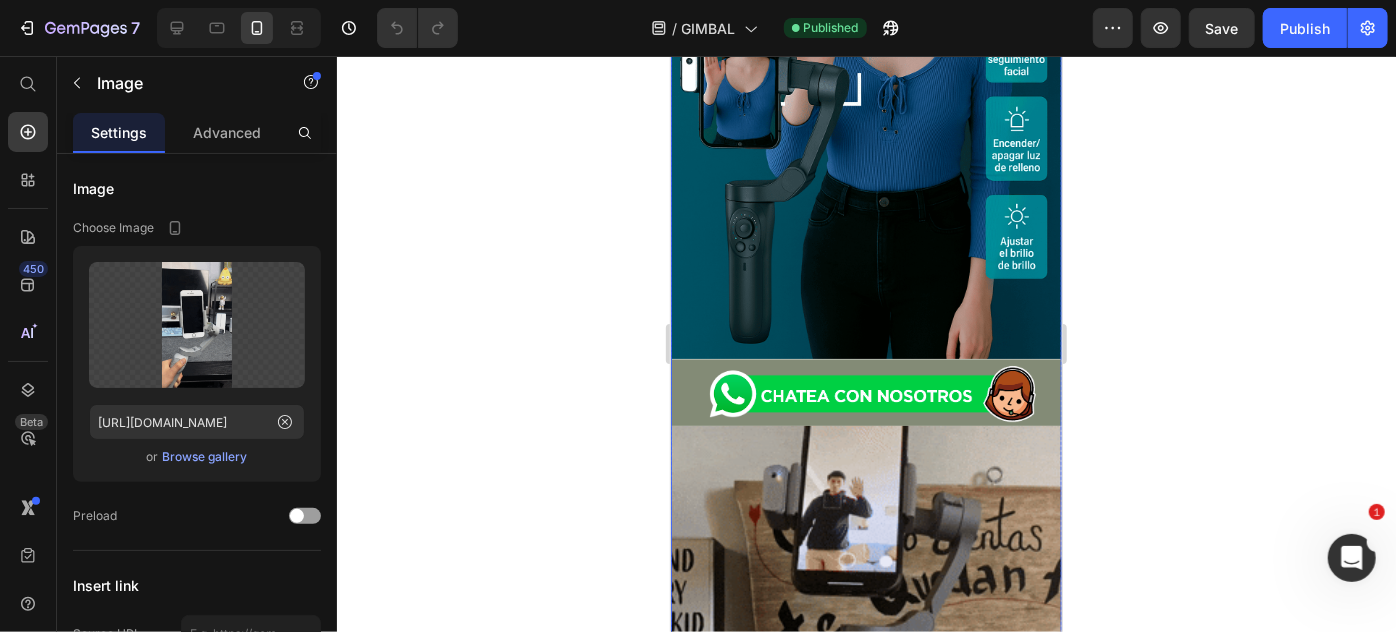 scroll, scrollTop: 1802, scrollLeft: 0, axis: vertical 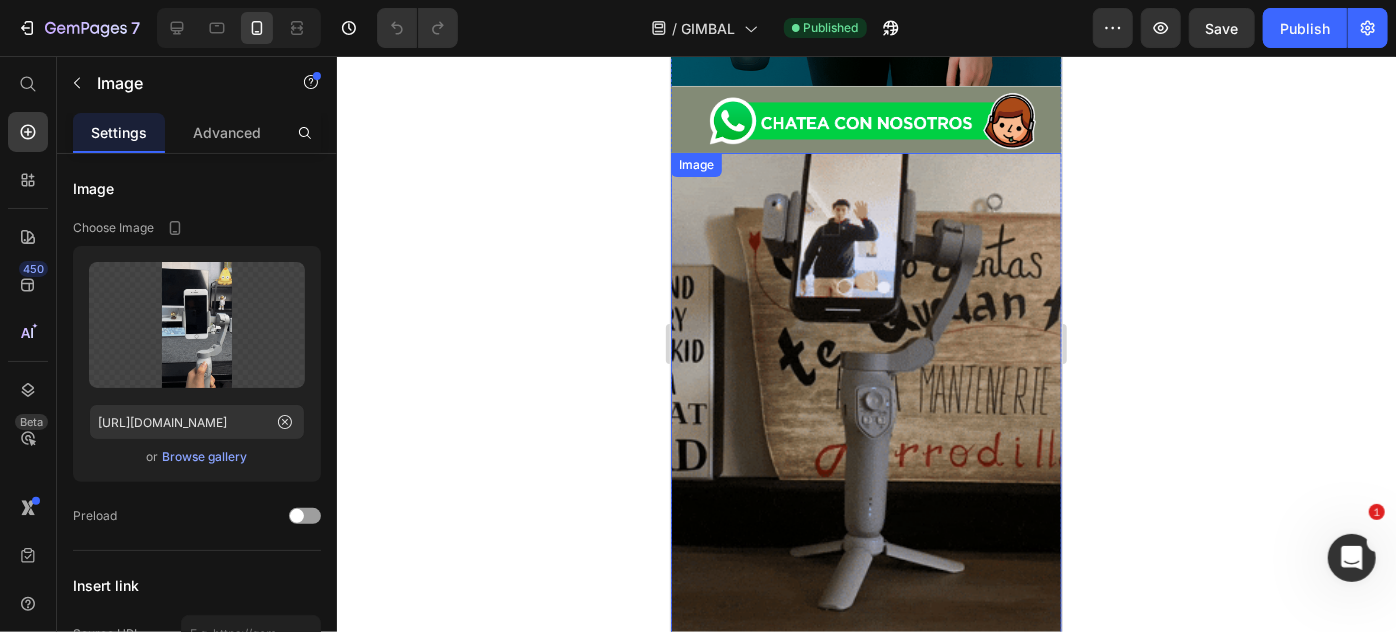 click at bounding box center [865, 412] 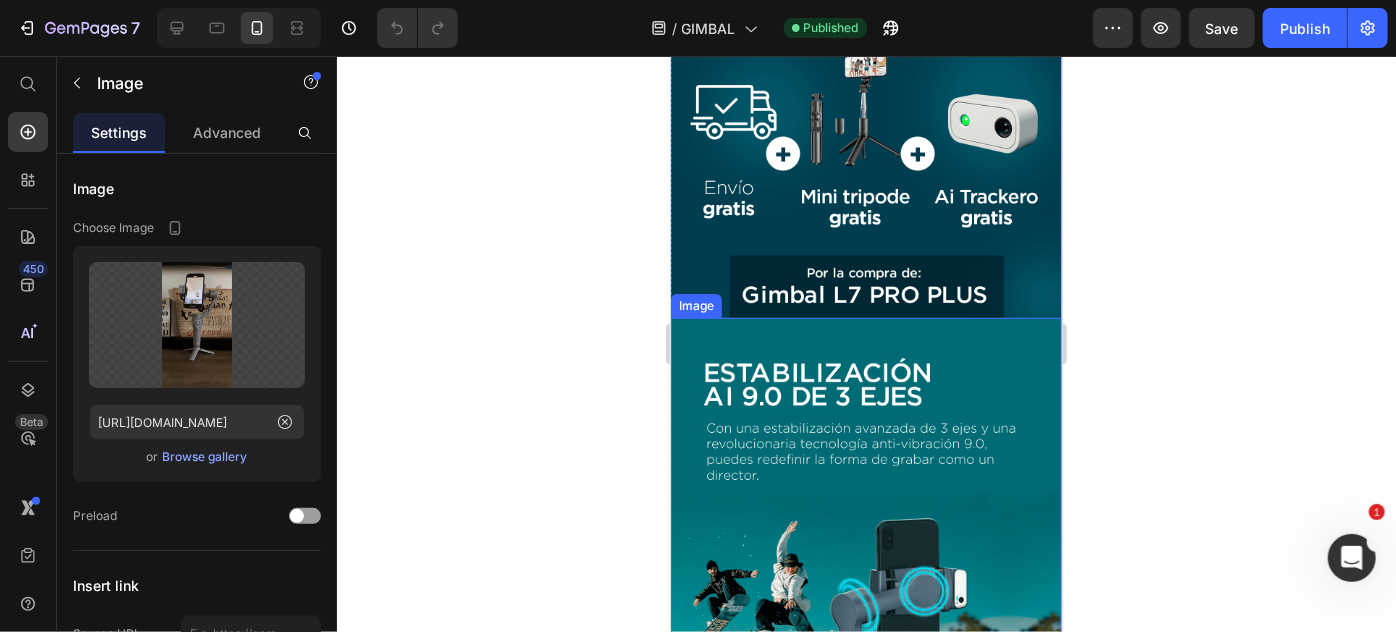scroll, scrollTop: 3074, scrollLeft: 0, axis: vertical 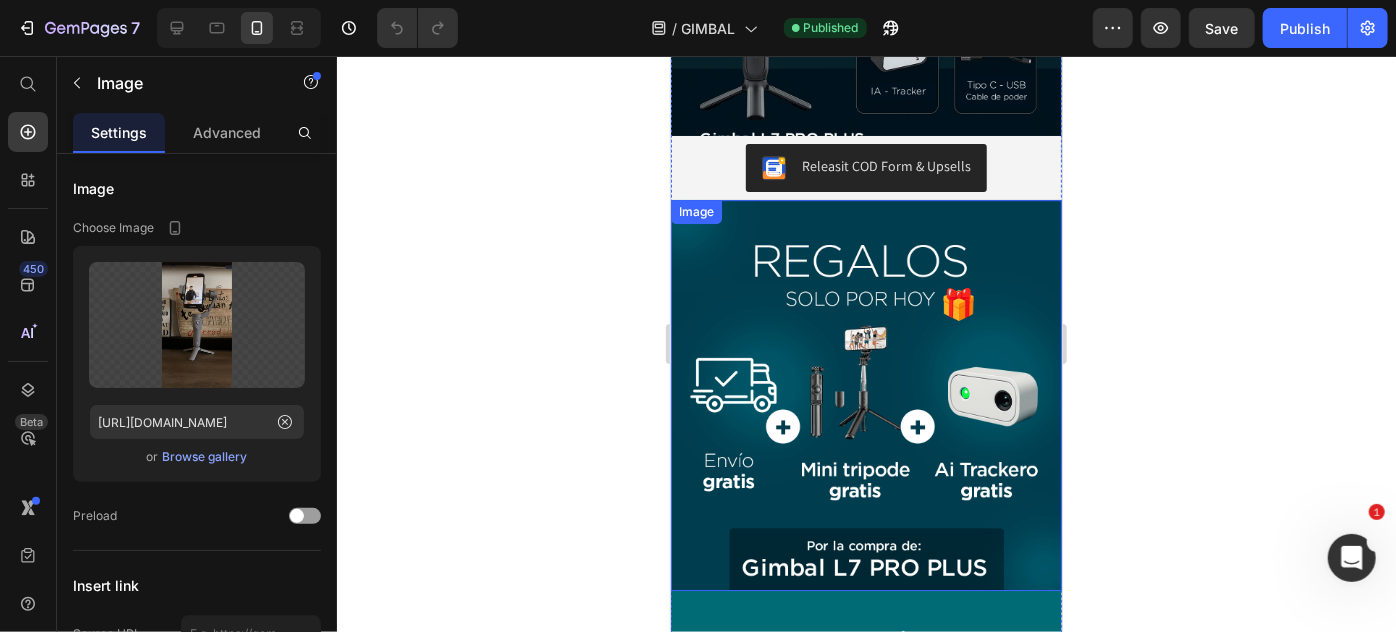 click at bounding box center [865, 394] 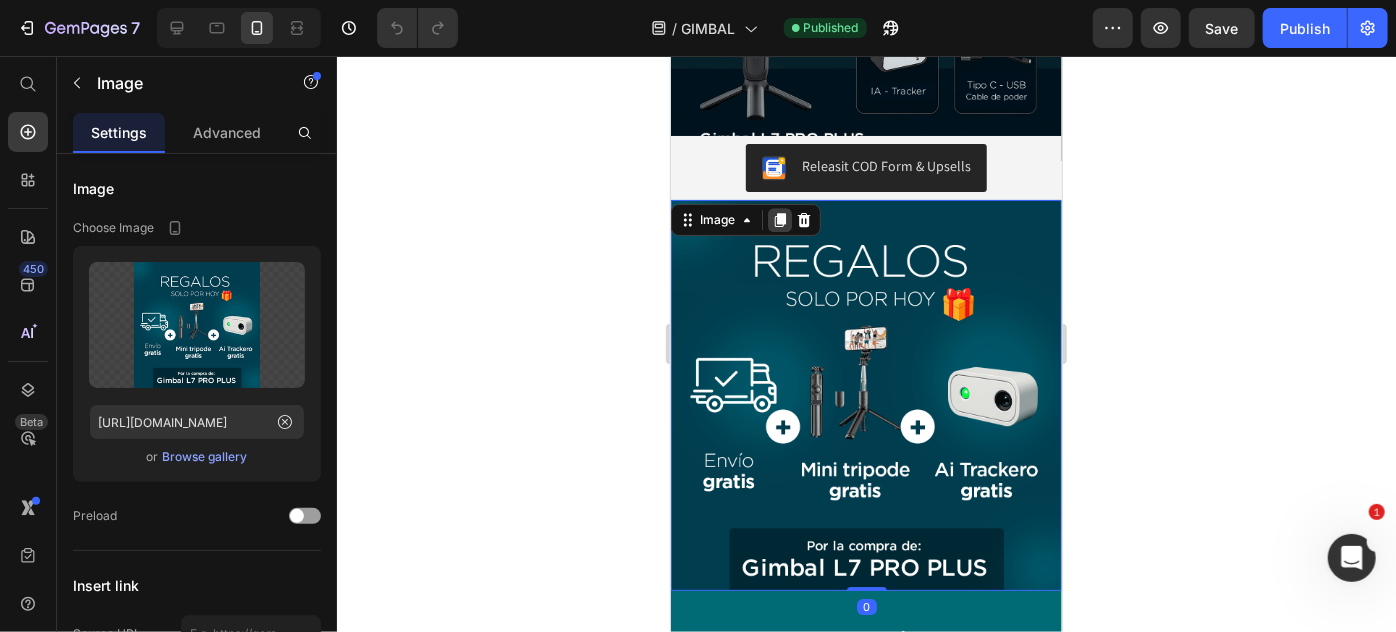 click 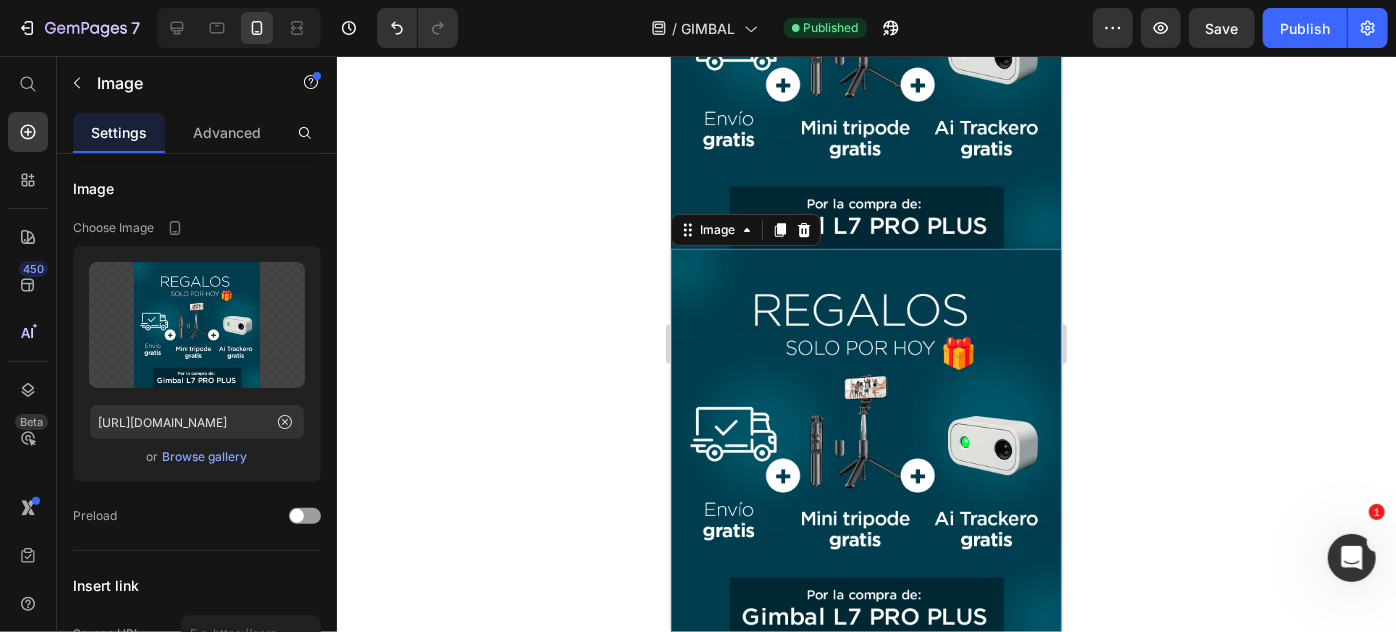 click at bounding box center [865, 443] 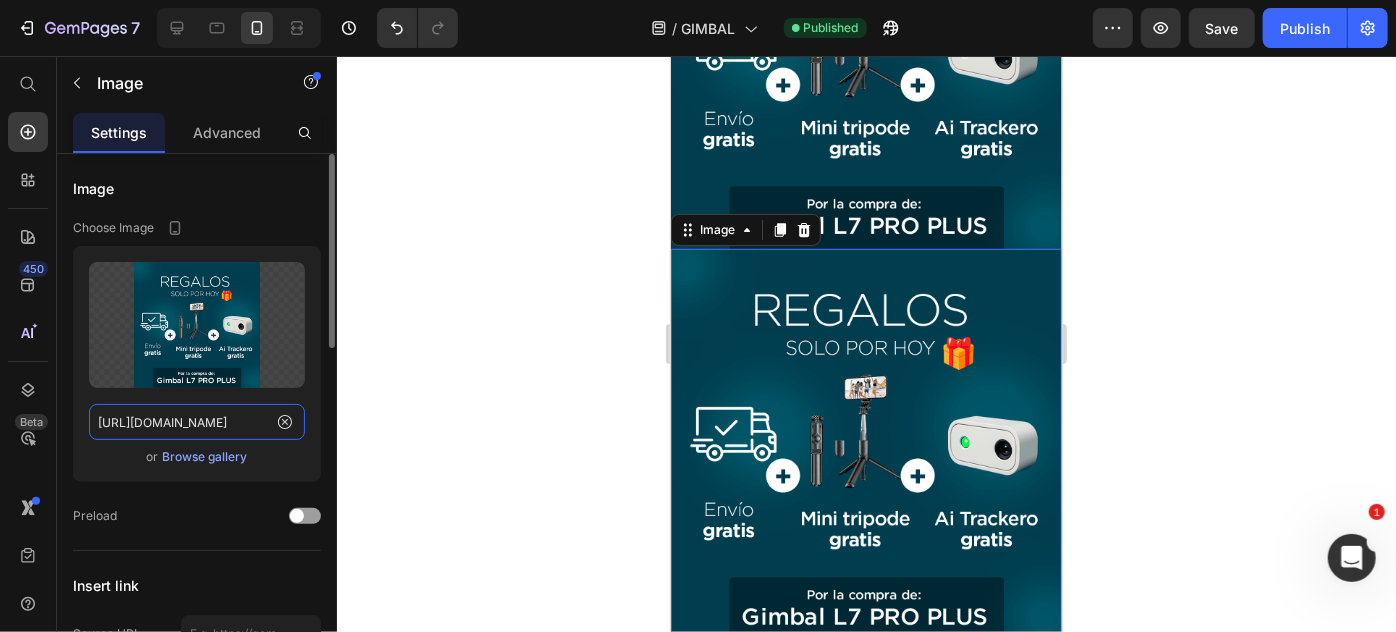 click on "https://cdn.shopify.com/s/files/1/0789/6121/3746/files/gempages_507734301127738247-8b15e8c4-42ac-4501-9211-641b25b4b1a0.png" 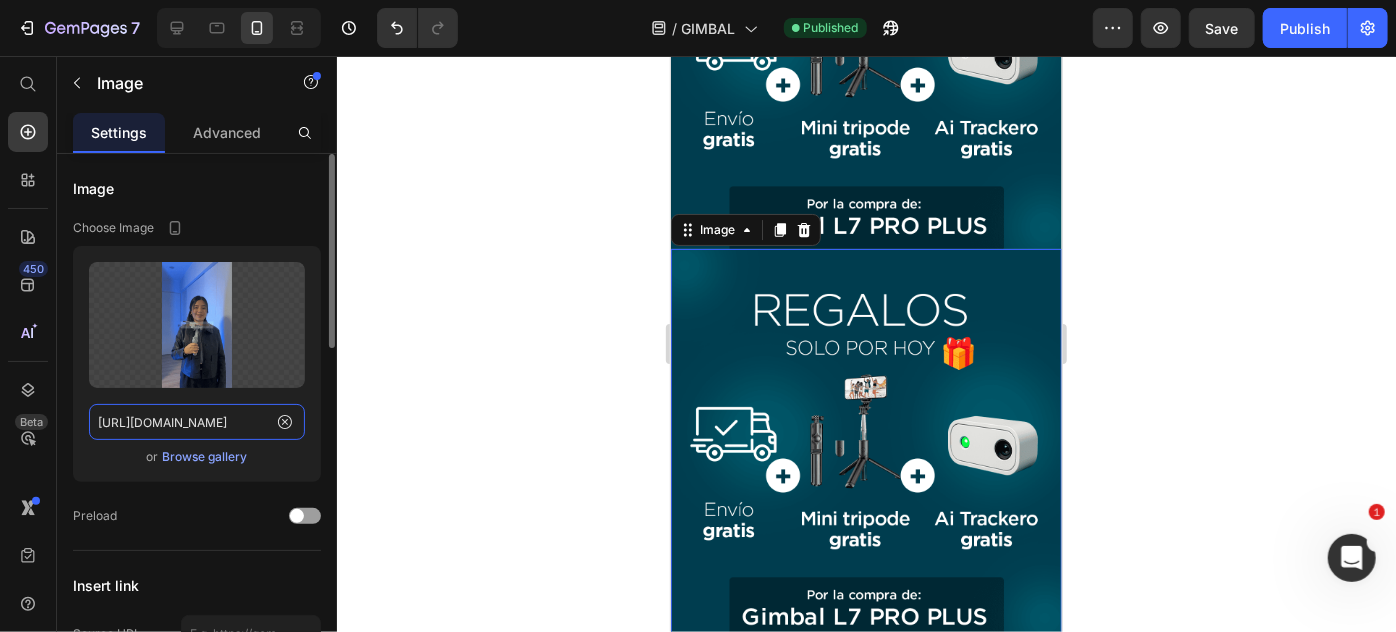 scroll, scrollTop: 0, scrollLeft: 1012, axis: horizontal 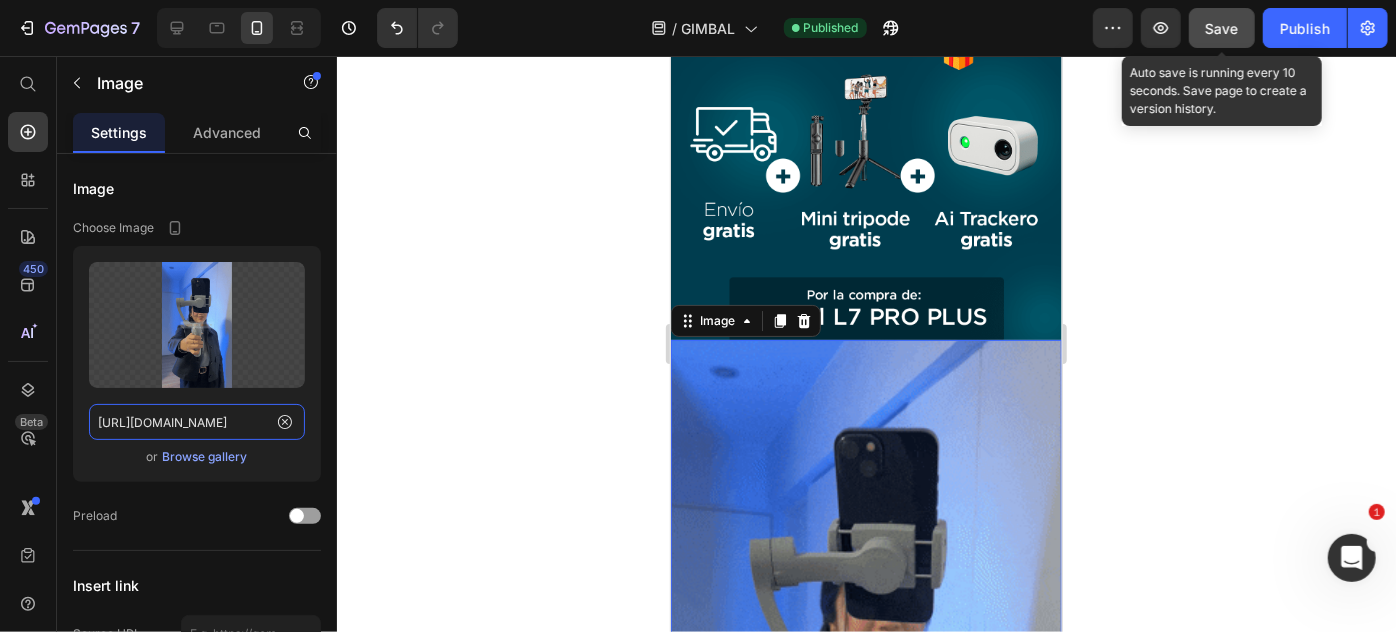 type on "https://media1.giphy.com/media/v1.Y2lkPTc5MGI3NjExN256M200M3c1N256Mnhiajk1MzZsYnF2ZnJxdXkweTRuZW9xajdxMCZlcD12MV9pbnRlcm5hbF9naWZfYnlfaWQmY3Q9Zw/DPqbkVexqSFiQsFeJF/giphy.gif" 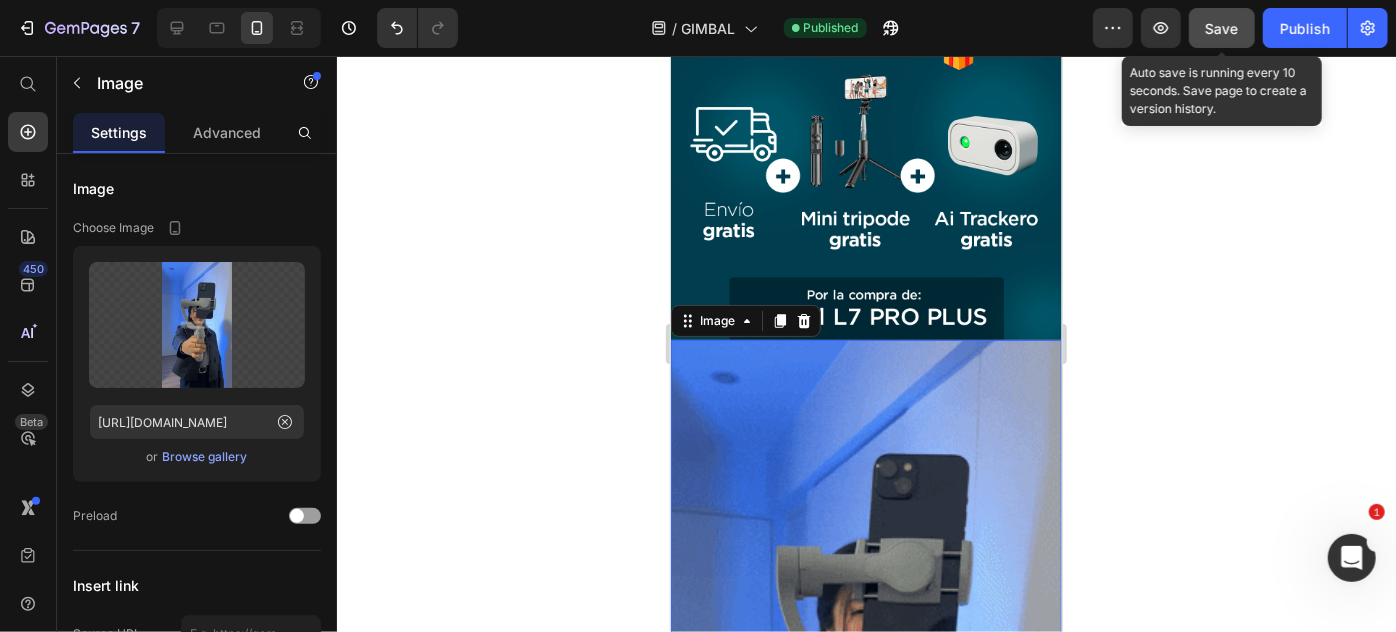 scroll, scrollTop: 0, scrollLeft: 0, axis: both 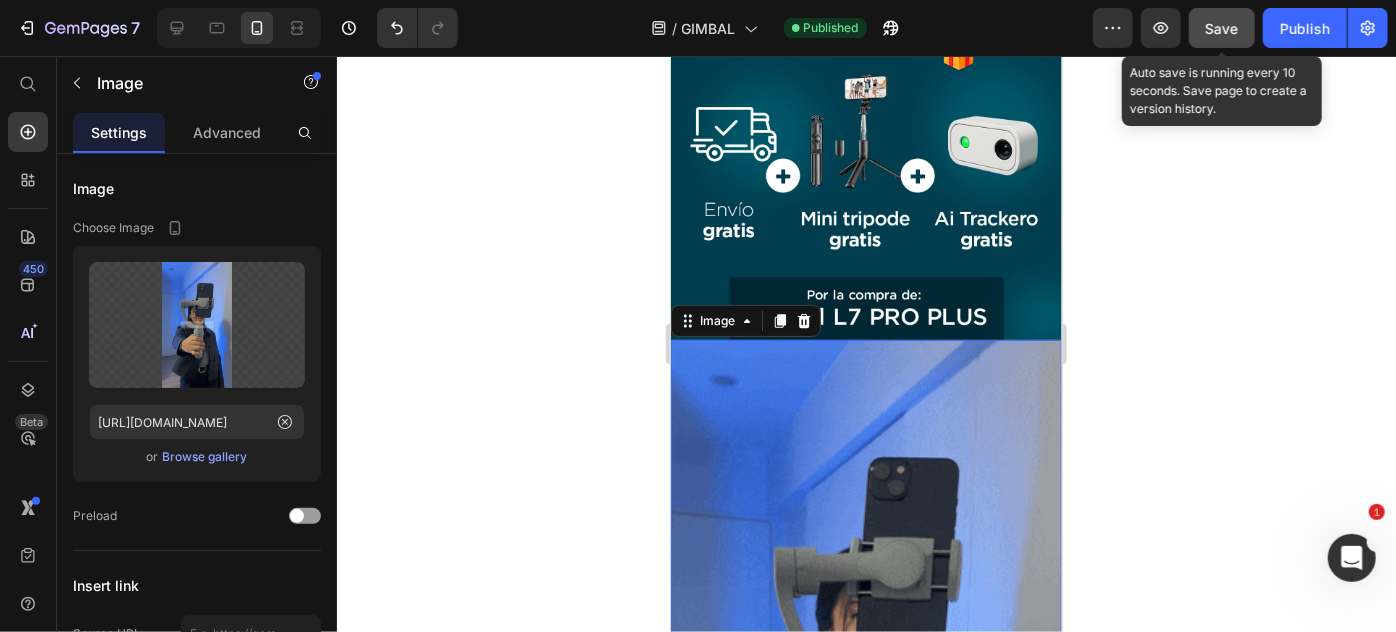 click on "Save" at bounding box center (1222, 28) 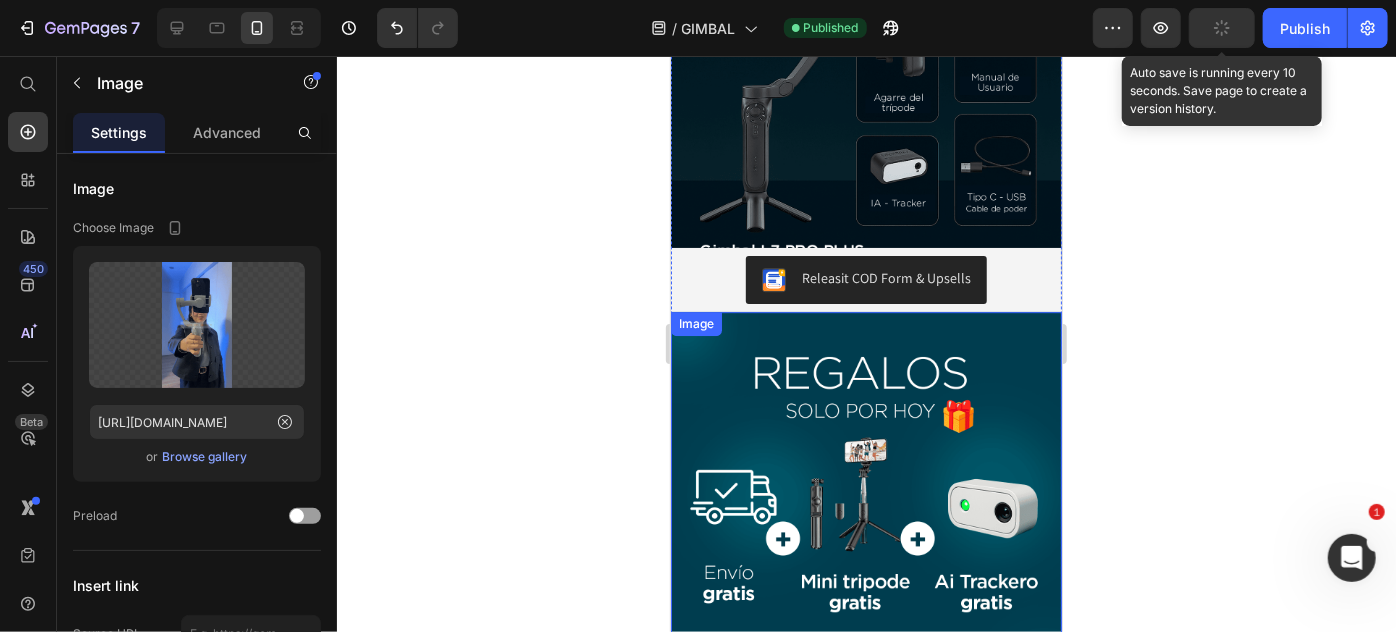 scroll, scrollTop: 2871, scrollLeft: 0, axis: vertical 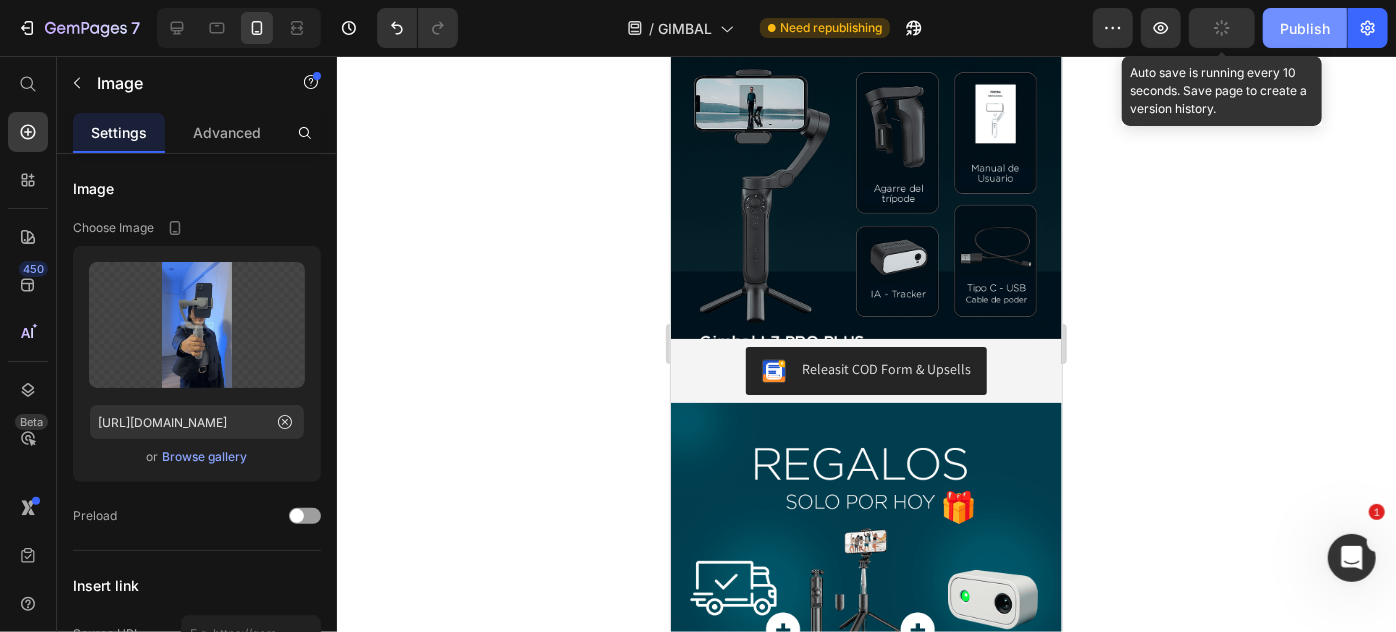 click on "Publish" at bounding box center [1305, 28] 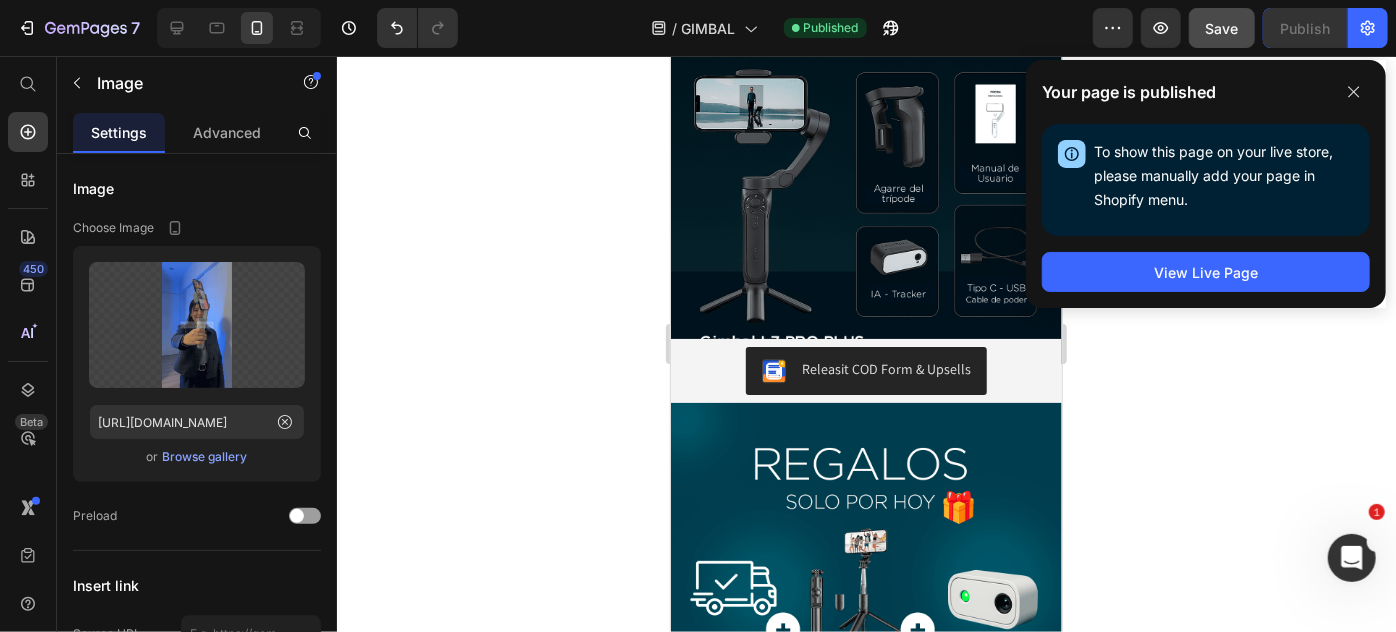 scroll, scrollTop: 3144, scrollLeft: 0, axis: vertical 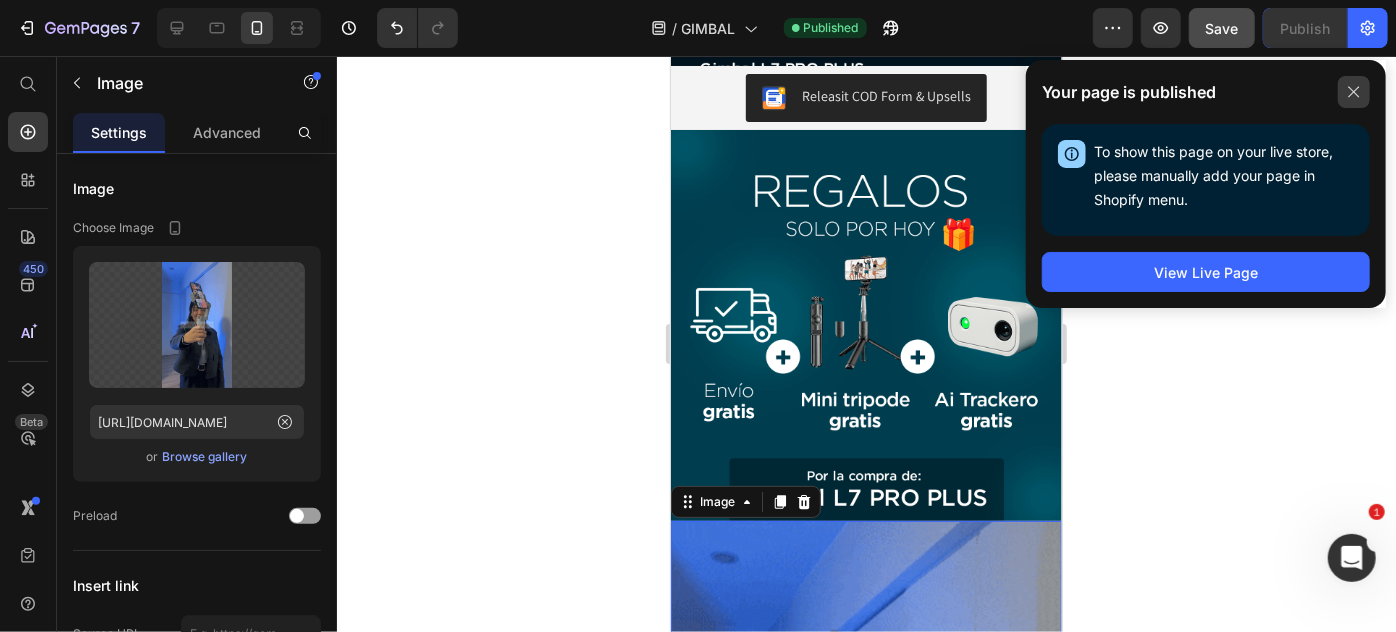 click 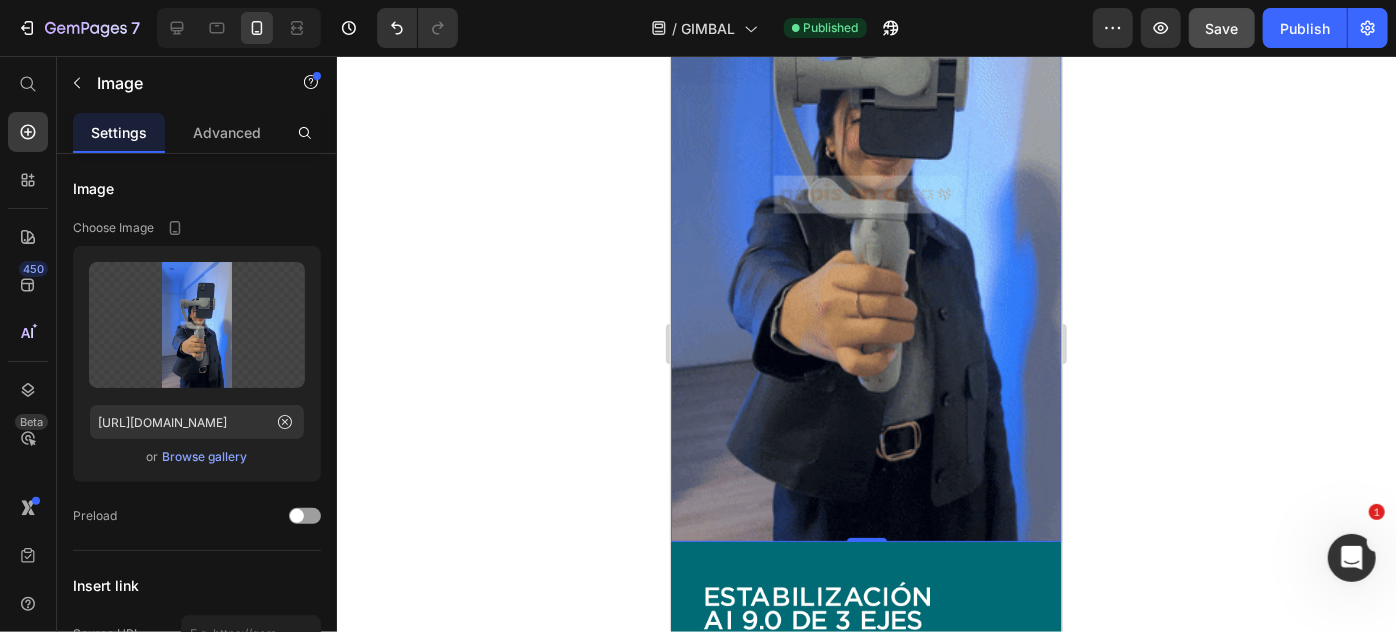 scroll, scrollTop: 3727, scrollLeft: 0, axis: vertical 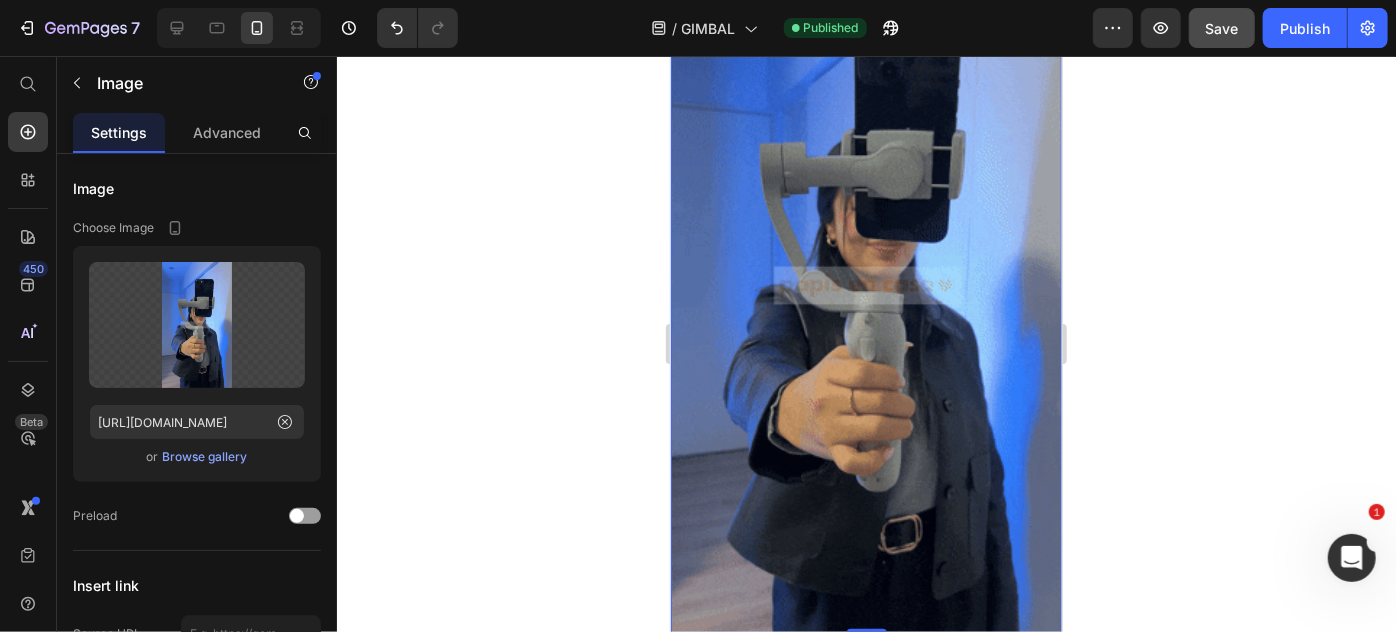 click at bounding box center [865, 284] 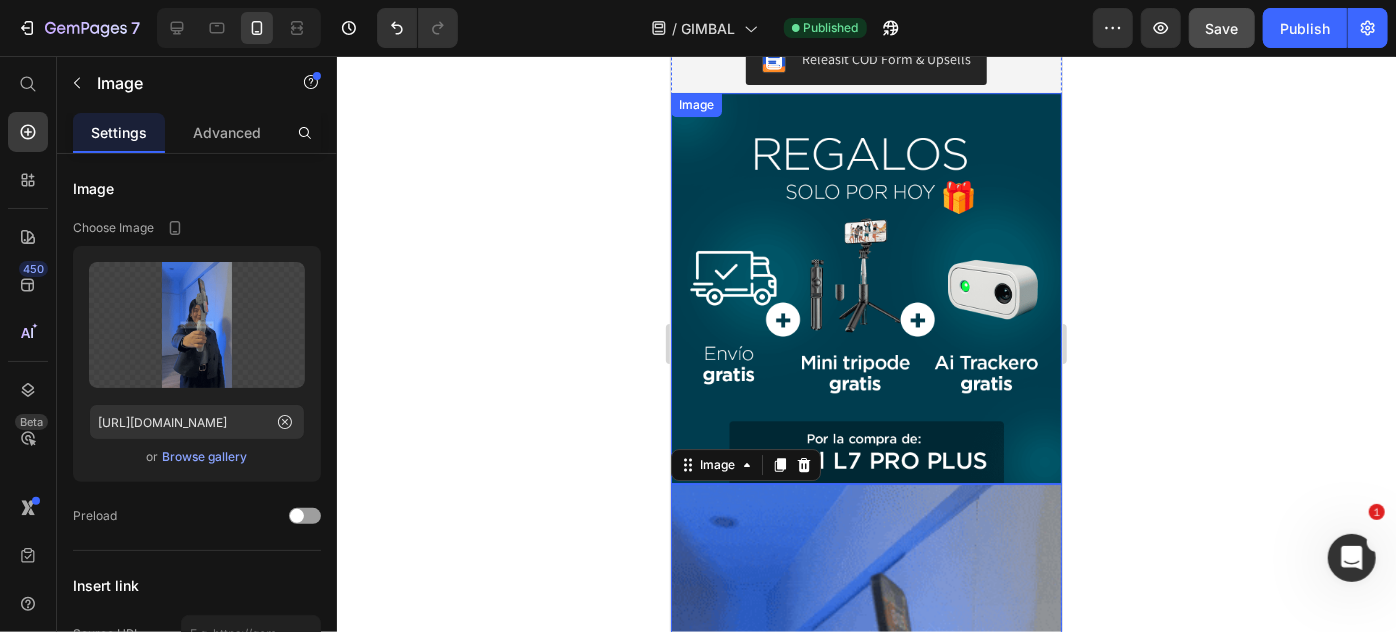 scroll, scrollTop: 3454, scrollLeft: 0, axis: vertical 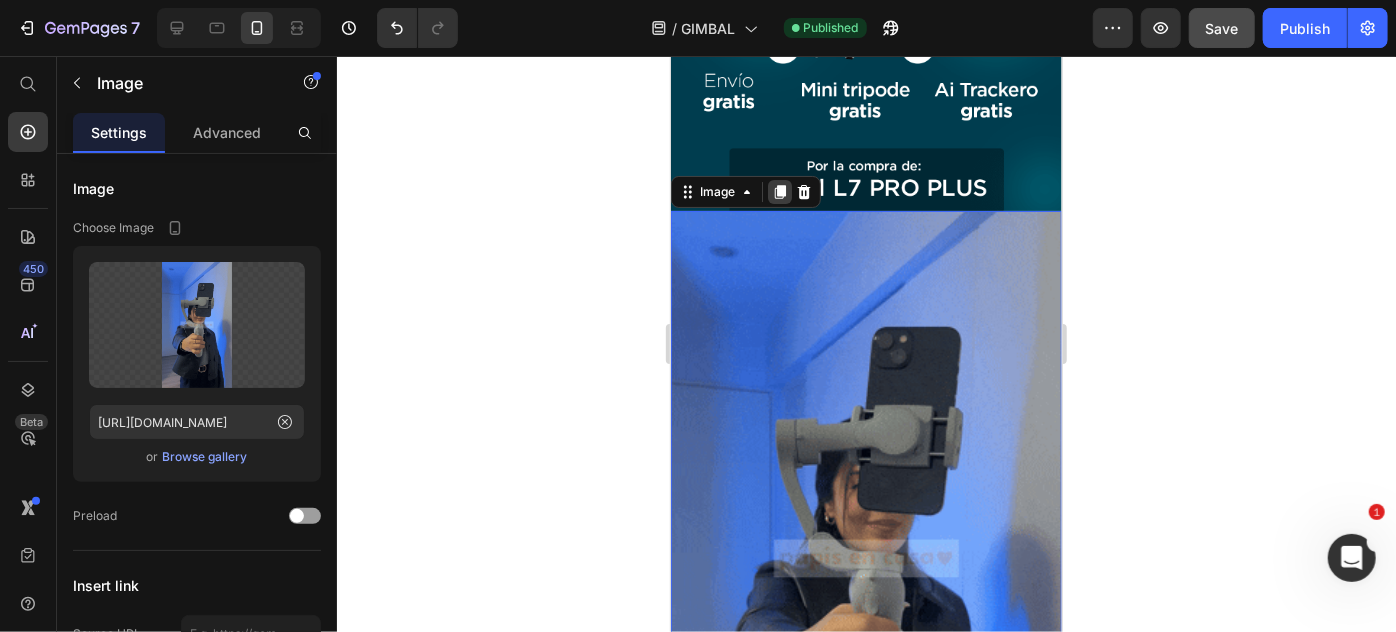 click 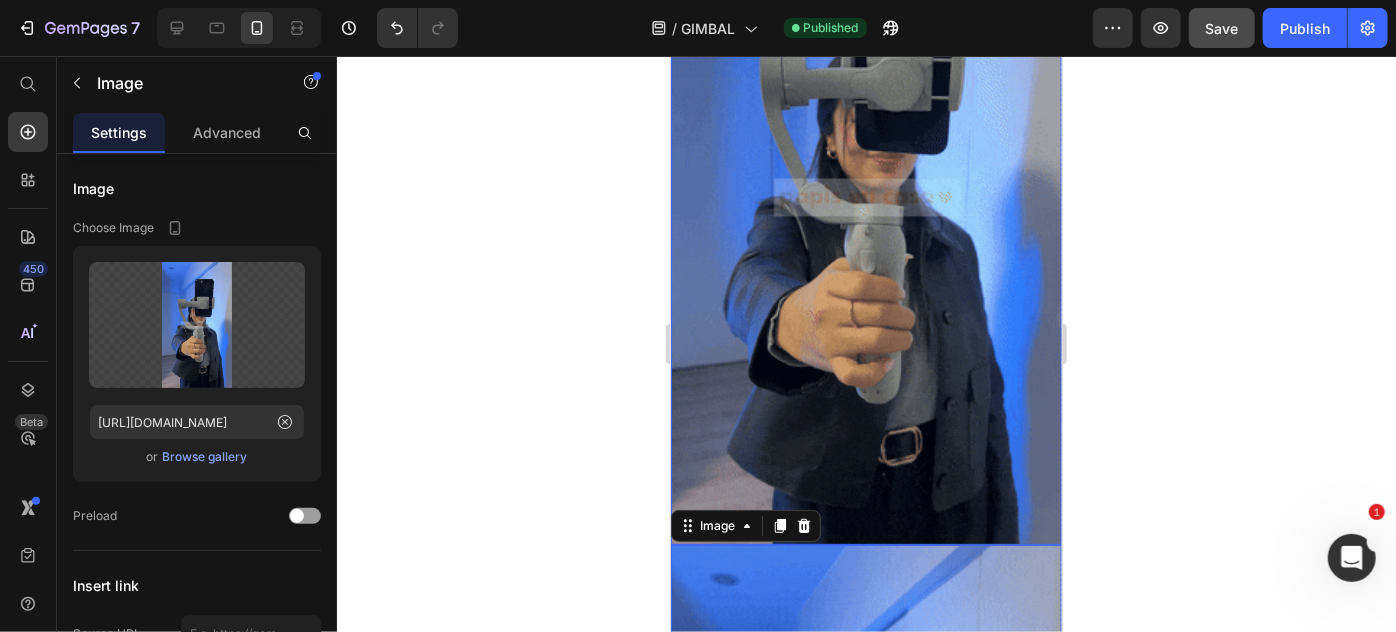 scroll, scrollTop: 3997, scrollLeft: 0, axis: vertical 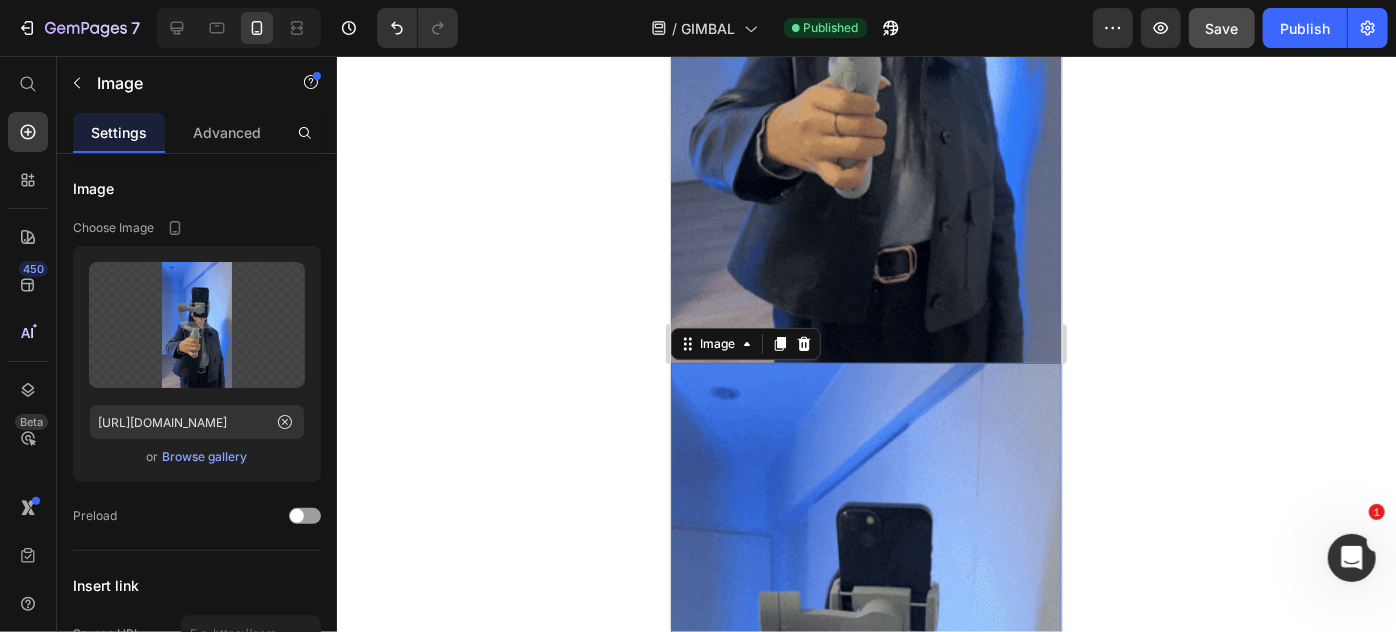 click at bounding box center [865, 709] 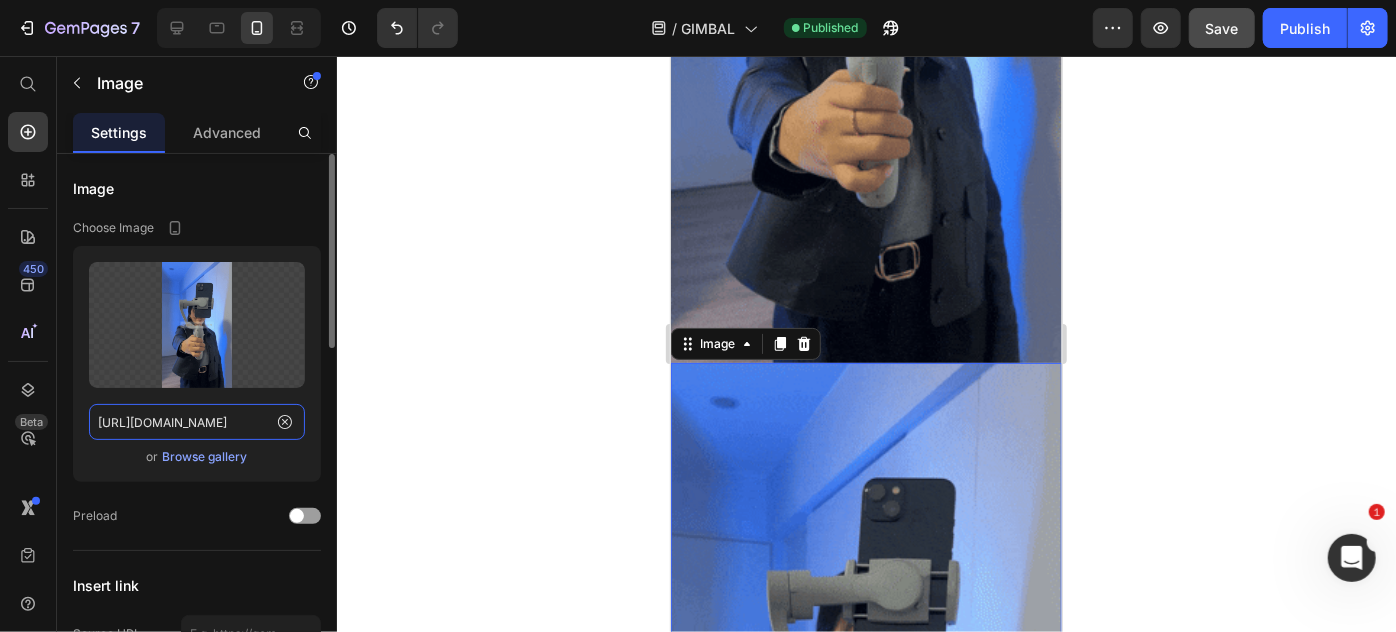 click on "https://media1.giphy.com/media/v1.Y2lkPTc5MGI3NjExN256M200M3c1N256Mnhiajk1MzZsYnF2ZnJxdXkweTRuZW9xajdxMCZlcD12MV9pbnRlcm5hbF9naWZfYnlfaWQmY3Q9Zw/DPqbkVexqSFiQsFeJF/giphy.gif" 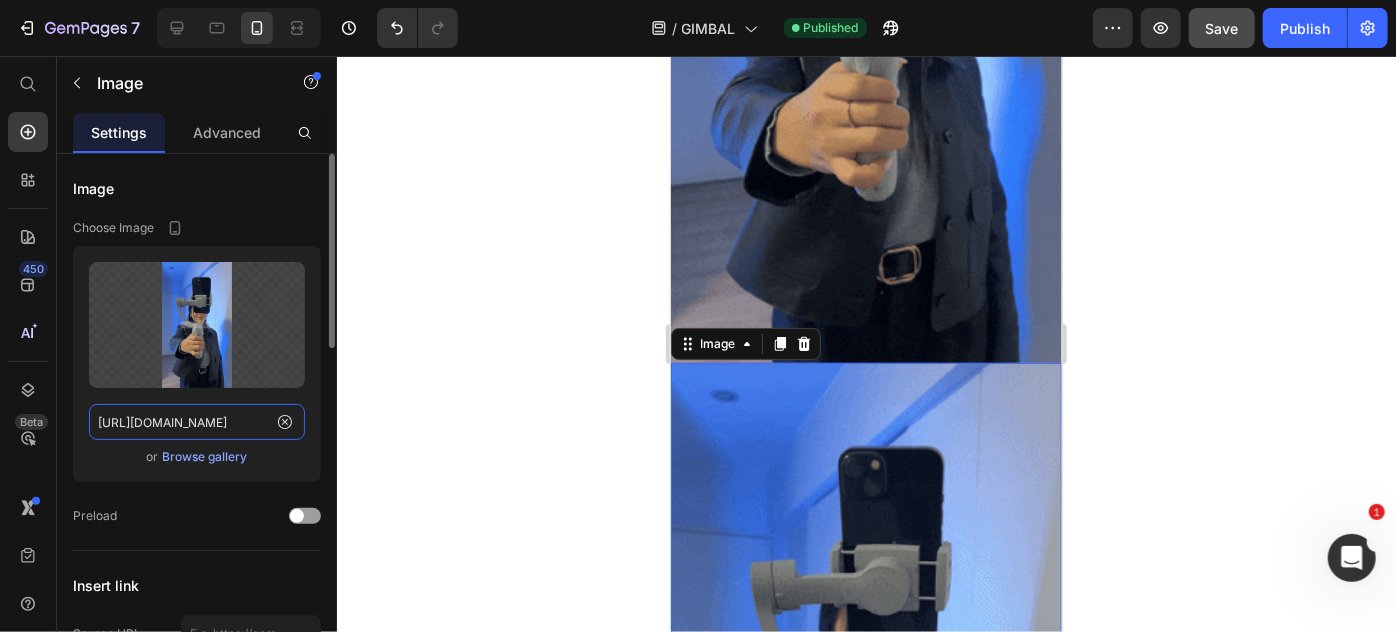 click on "https://media1.giphy.com/media/v1.Y2lkPTc5MGI3NjExN256M200M3c1N256Mnhiajk1MzZsYnF2ZnJxdXkweTRuZW9xajdxMCZlcD12MV9pbnRlcm5hbF9naWZfYnlfaWQmY3Q9Zw/DPqbkVexqSFiQsFeJF/giphy.gif" 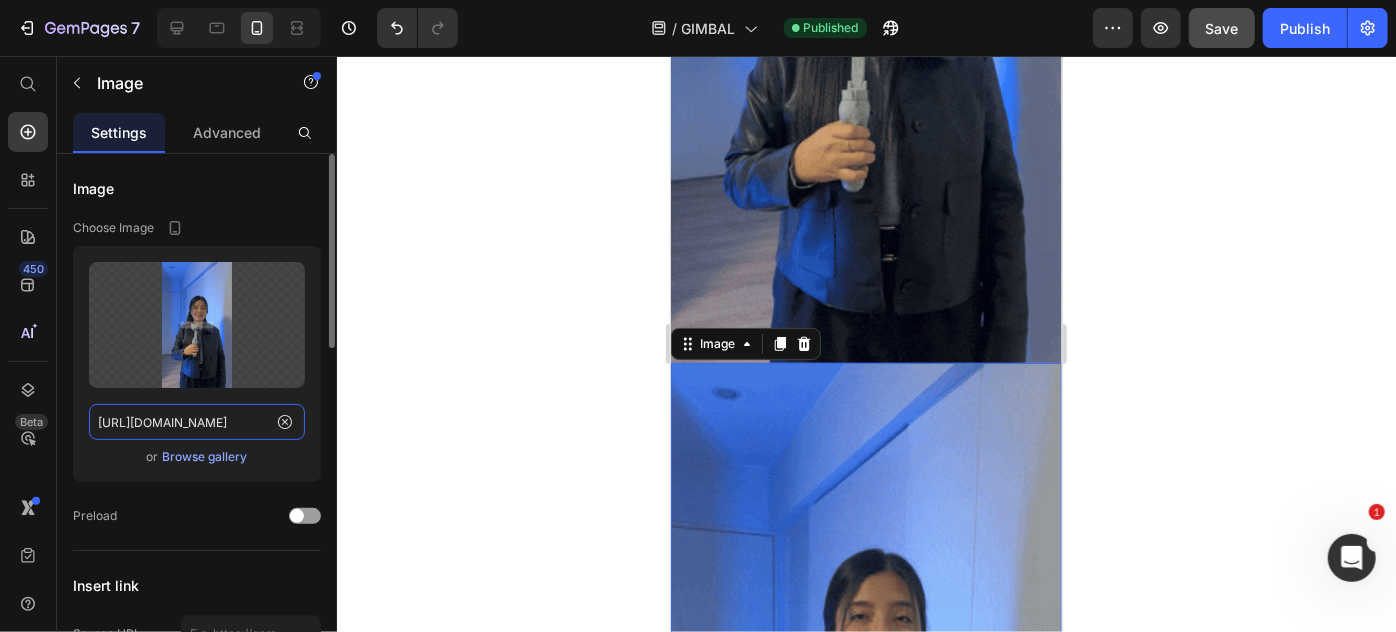 click on "https://media1.giphy.com/media/v1.Y2lkPTc5MGI3NjExN256M200M3c1N256Mnhiajk1MzZsYnF2ZnJxdXkweTRuZW9xajdxMCZlcD12MV9pbnRlcm5hbF9naWZfYnlfaWQmY3Q9Zw/DPqbkVexqSFiQsFeJF/giphy.gif" 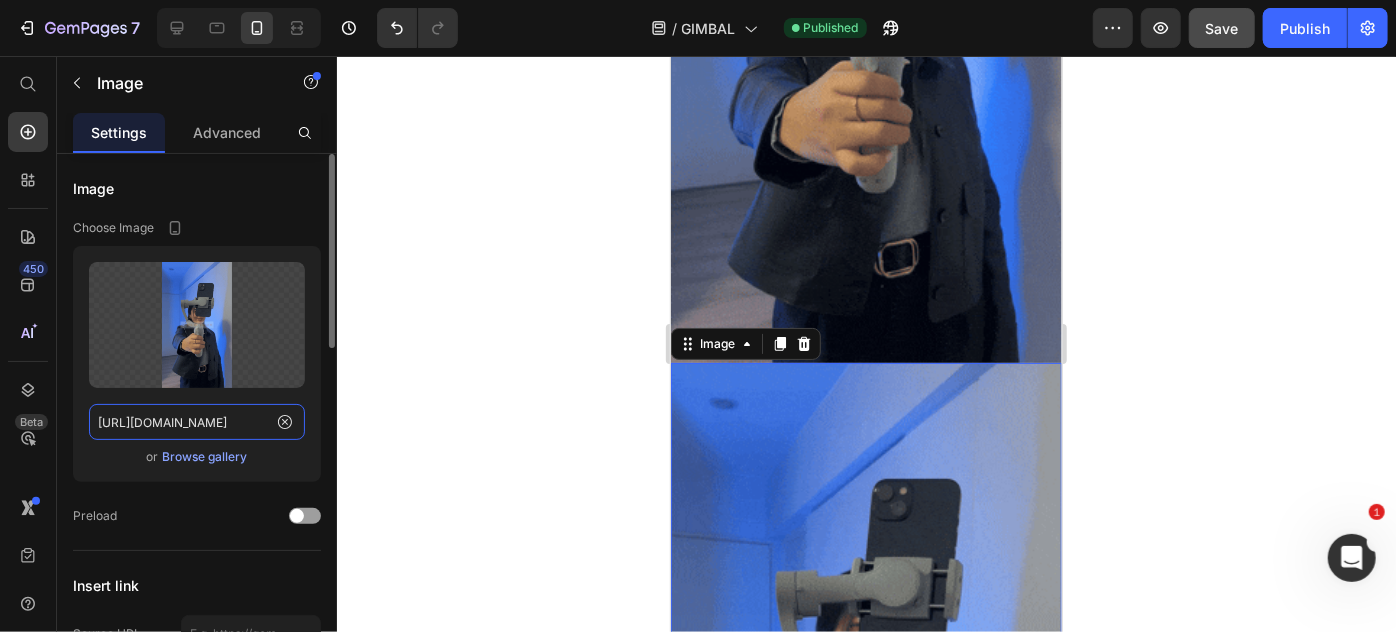 paste 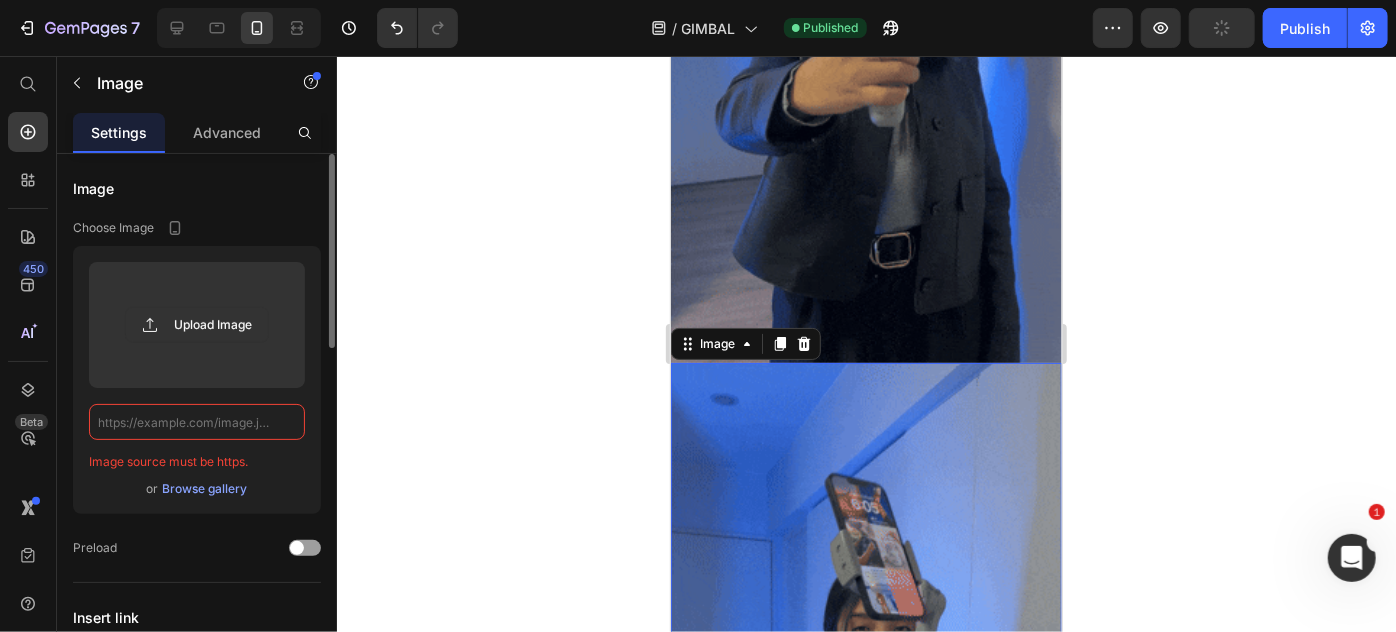 click 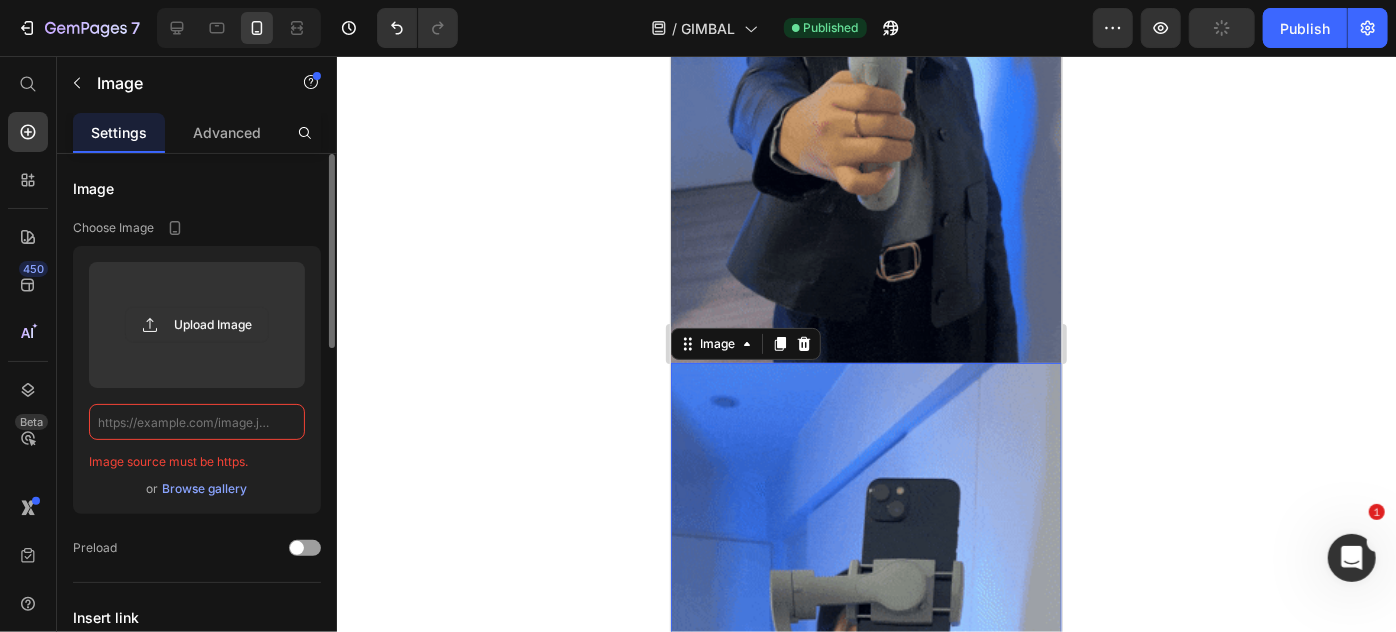 paste on "https://media4.giphy.com/media/v1.Y2lkPTc5MGI3NjExcndndGg1ZGxmYTF2eWJ2dTU4Nmhxb3JoMHp3bDU4Ym1sNTJpZTNnNSZlcD12MV9pbnRlcm5hbF9naWZfYnlfaWQmY3Q9Zw/cvueBtVfILTrE42KhL/giphy.gif" 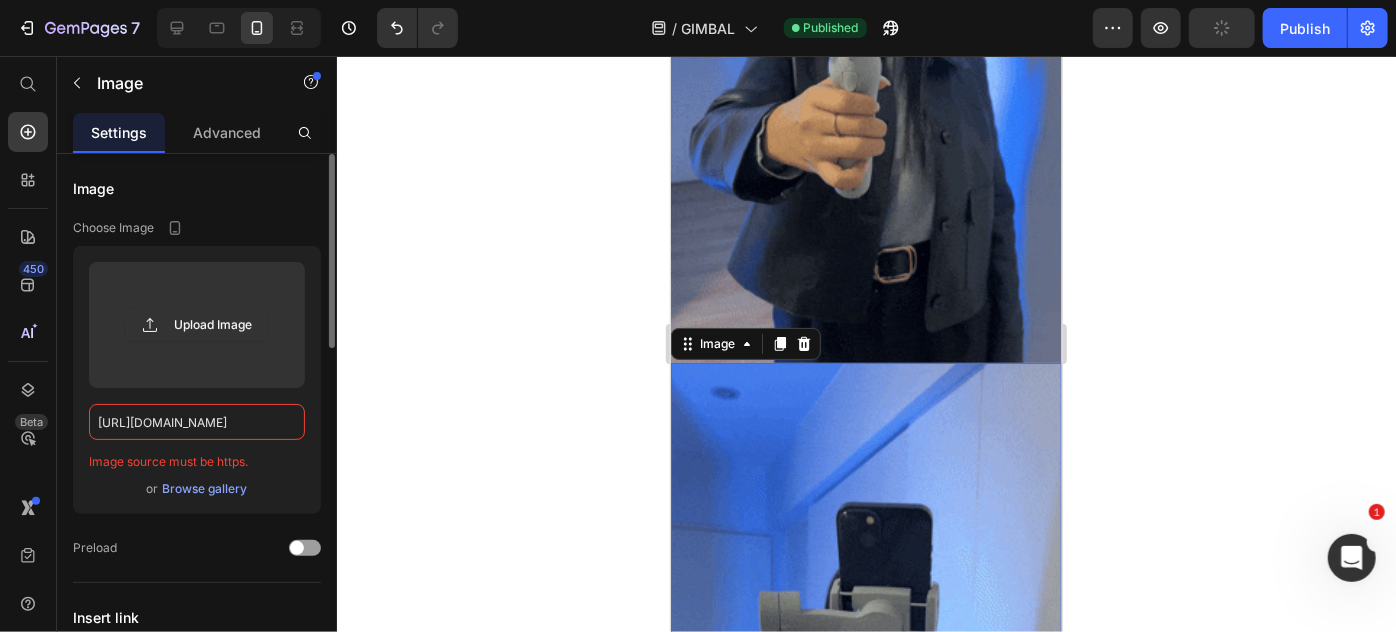 scroll, scrollTop: 0, scrollLeft: 1026, axis: horizontal 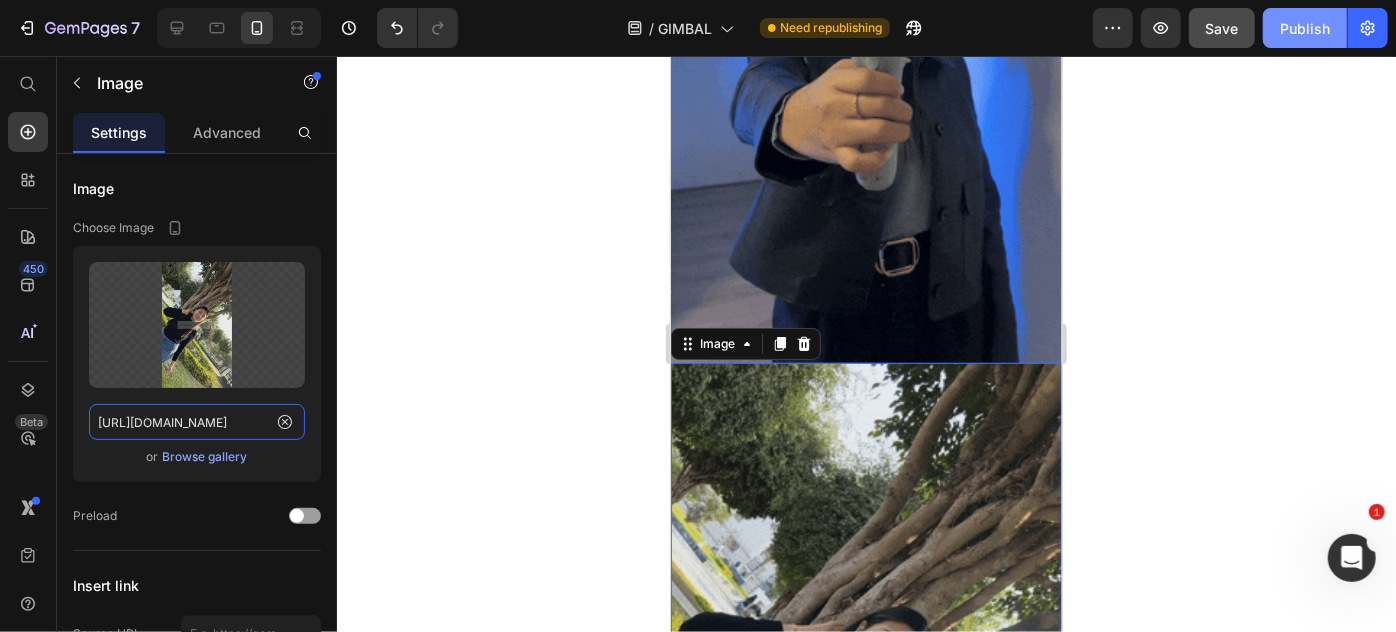 type on "https://media4.giphy.com/media/v1.Y2lkPTc5MGI3NjExcndndGg1ZGxmYTF2eWJ2dTU4Nmhxb3JoMHp3bDU4Ym1sNTJpZTNnNSZlcD12MV9pbnRlcm5hbF9naWZfYnlfaWQmY3Q9Zw/cvueBtVfILTrE42KhL/giphy.gif" 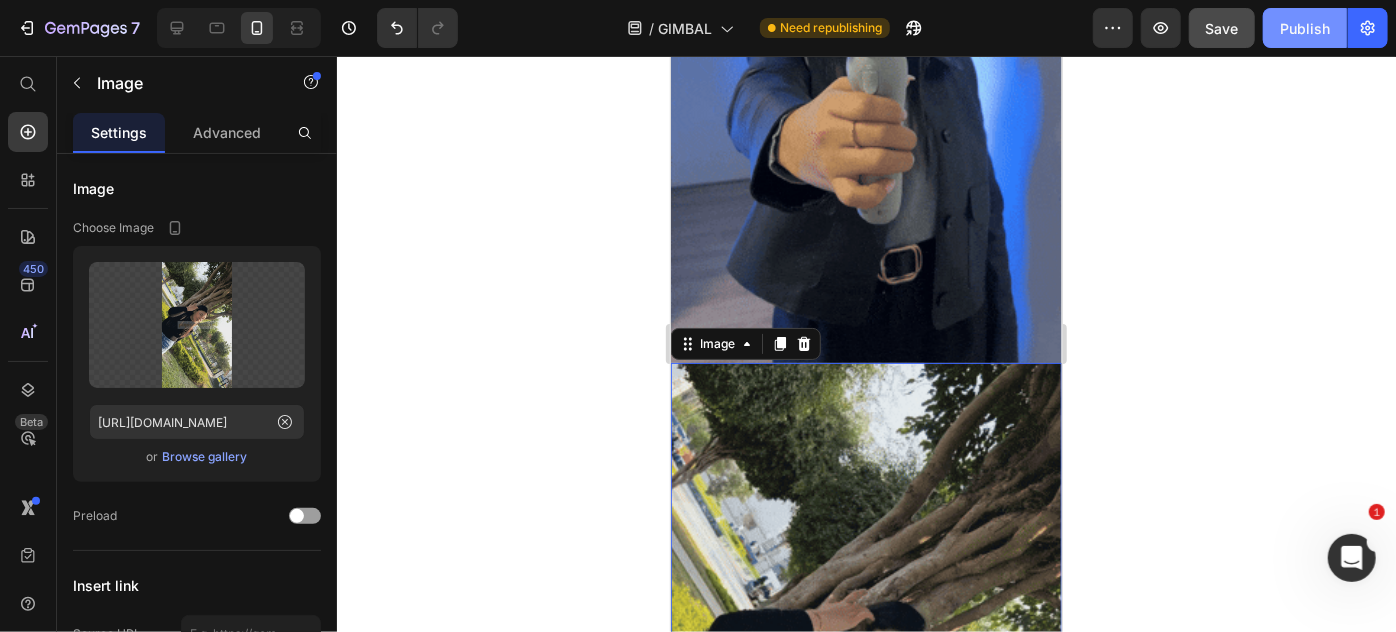 click on "Publish" 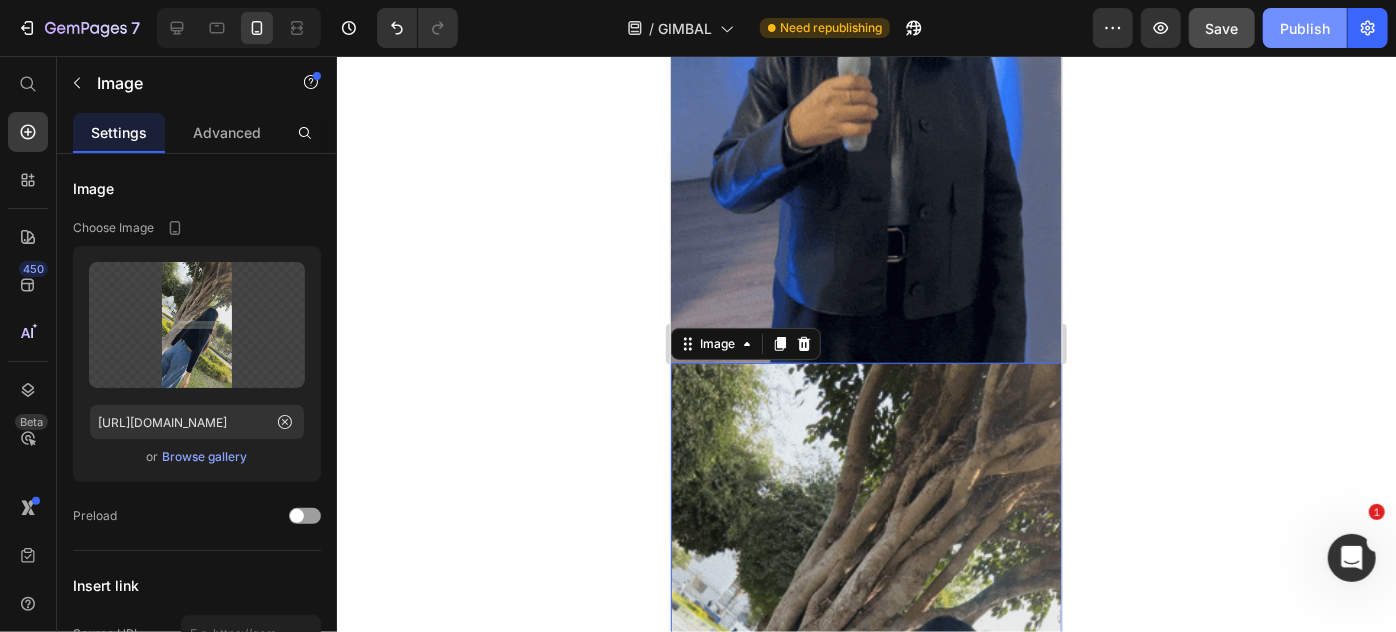 scroll, scrollTop: 0, scrollLeft: 0, axis: both 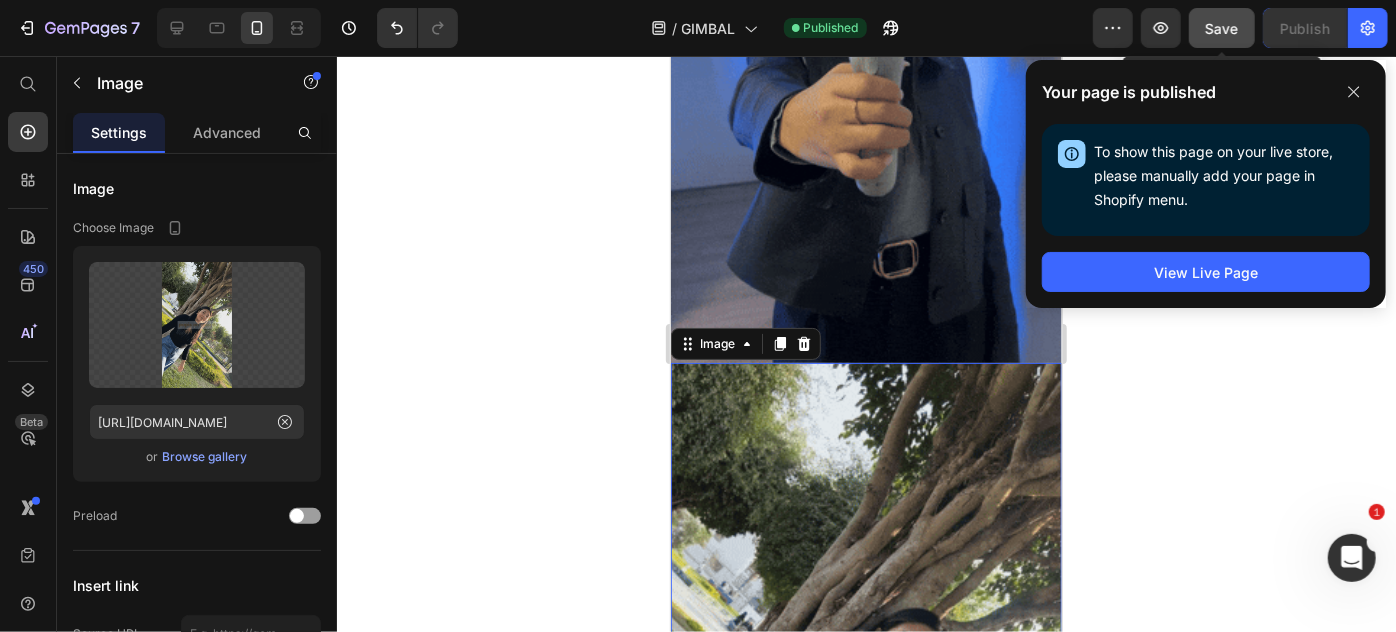 drag, startPoint x: 1234, startPoint y: 28, endPoint x: 1208, endPoint y: 18, distance: 27.856777 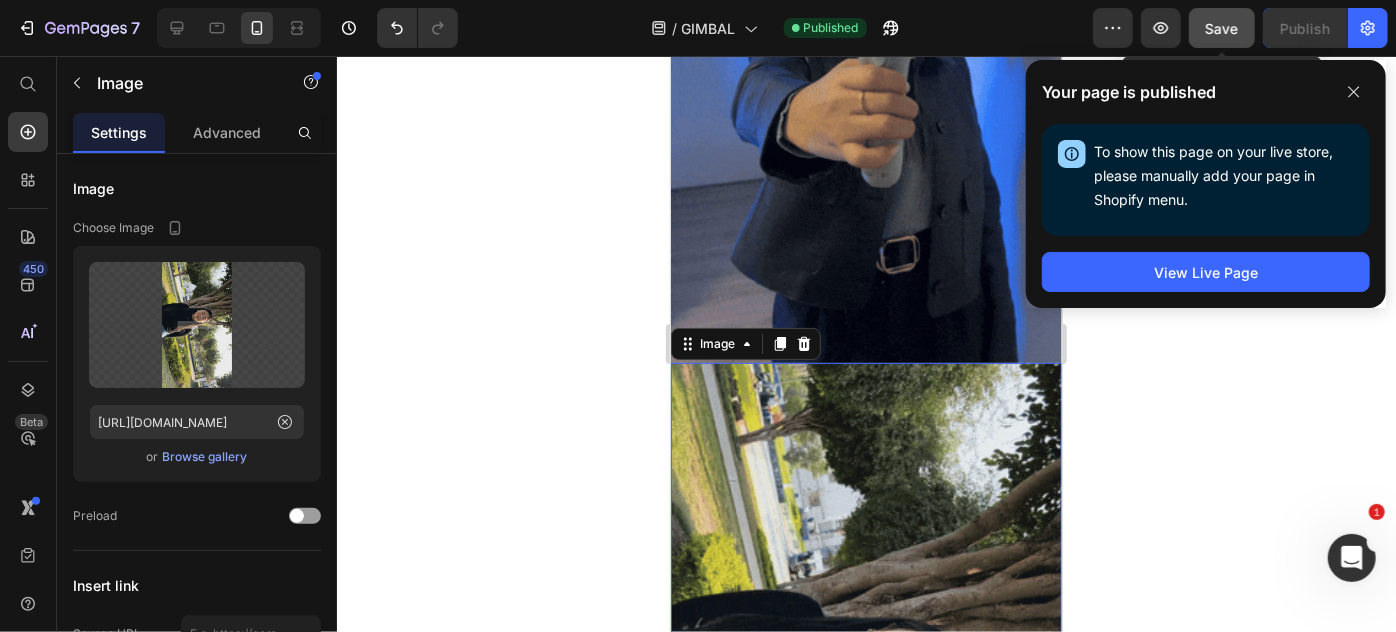 click on "Save" at bounding box center [1222, 28] 